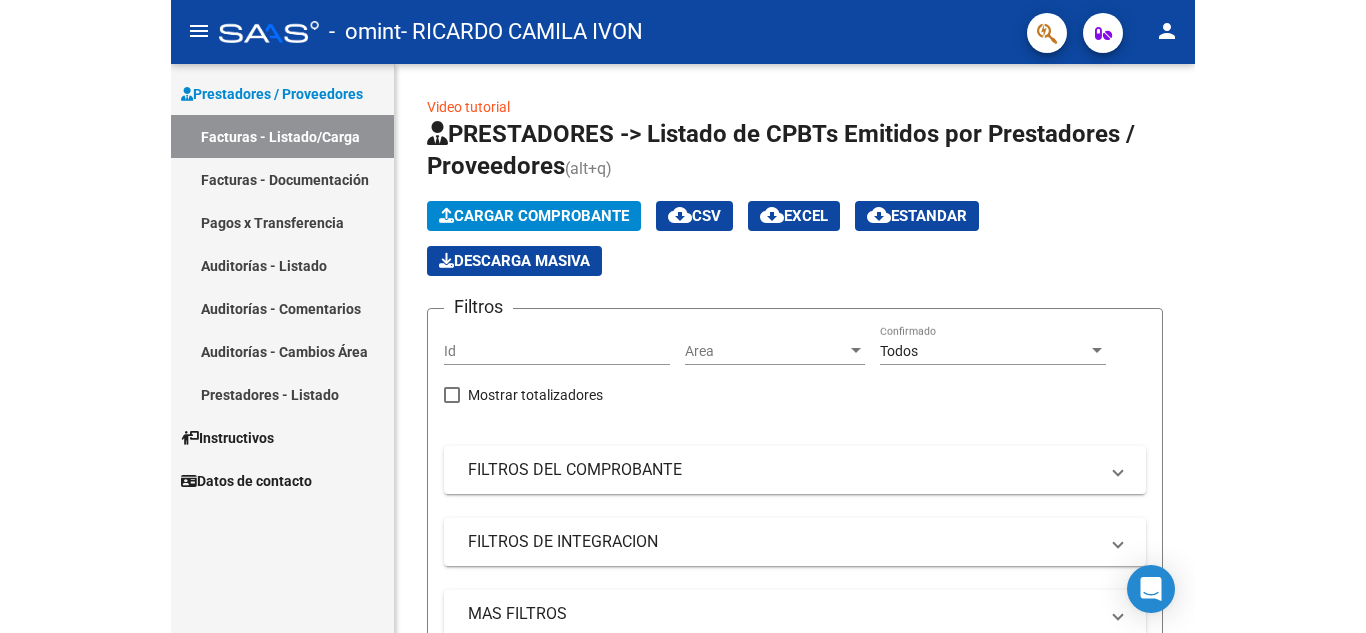 scroll, scrollTop: 0, scrollLeft: 0, axis: both 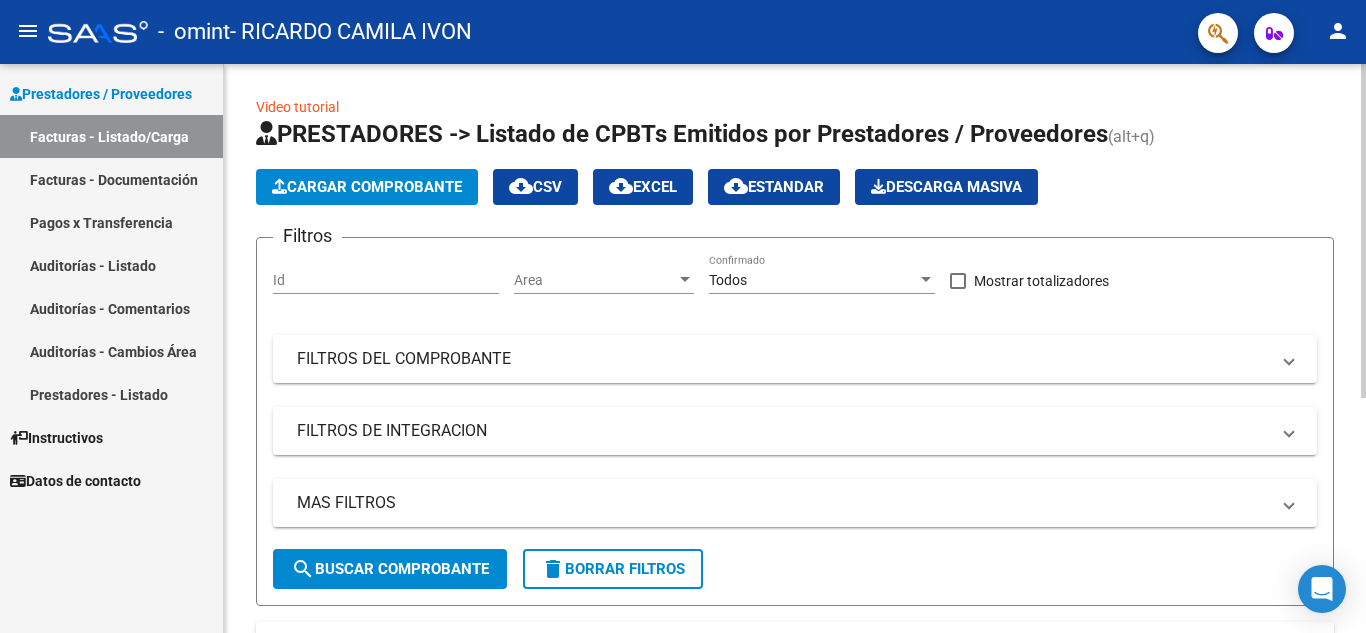 click on "Cargar Comprobante" 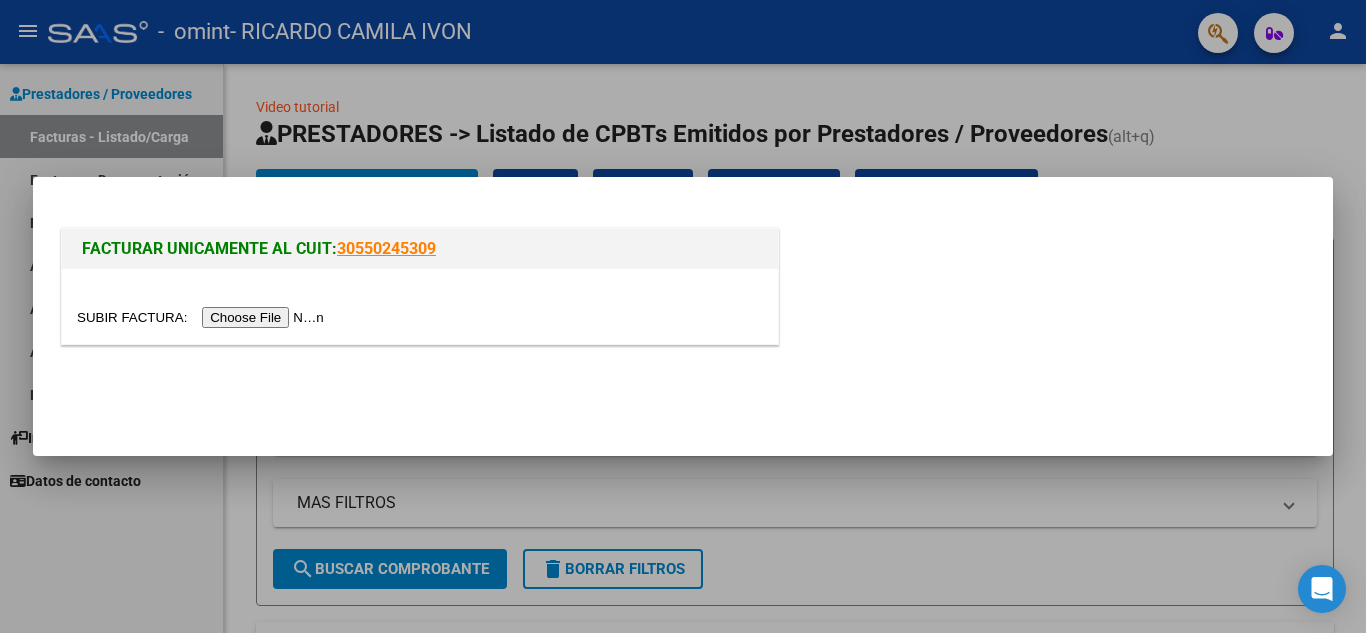click at bounding box center (203, 317) 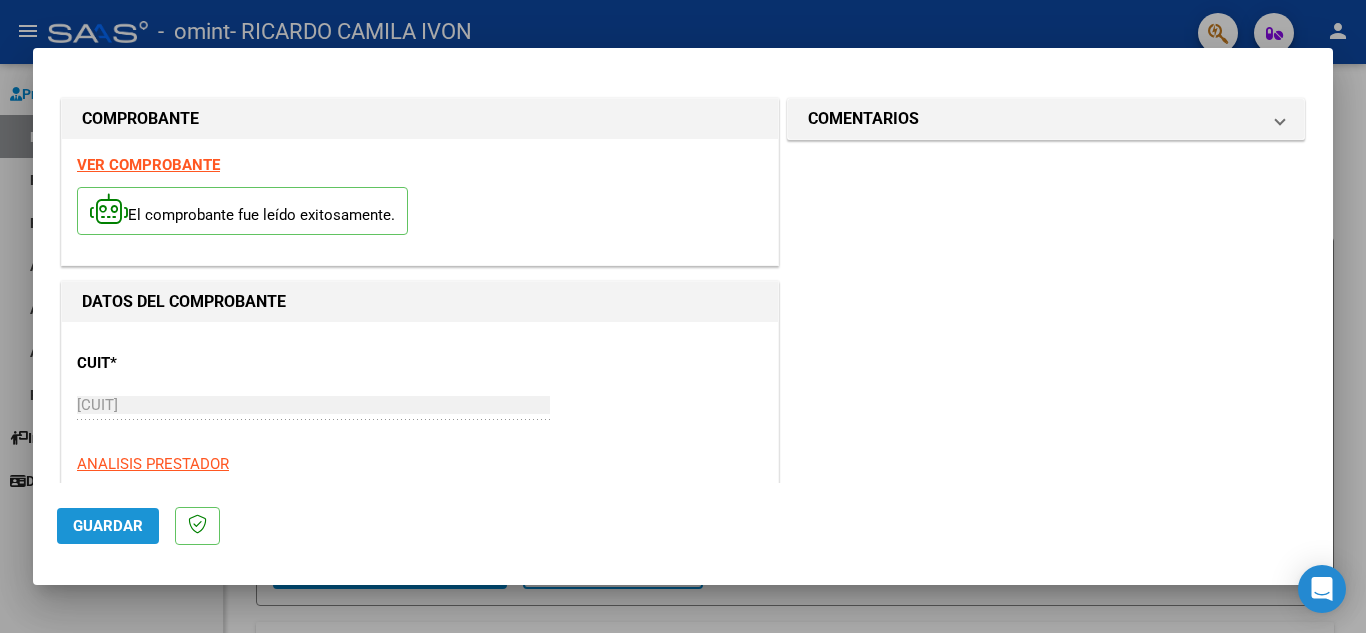 click on "Guardar" 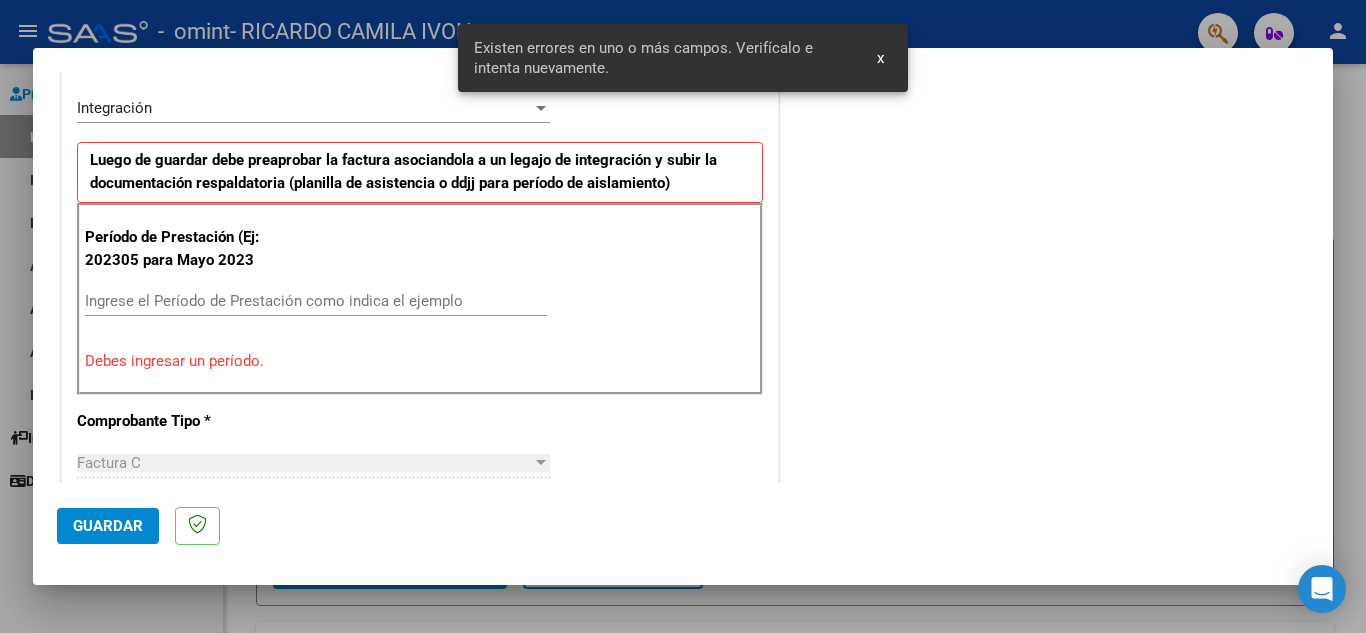 scroll, scrollTop: 453, scrollLeft: 0, axis: vertical 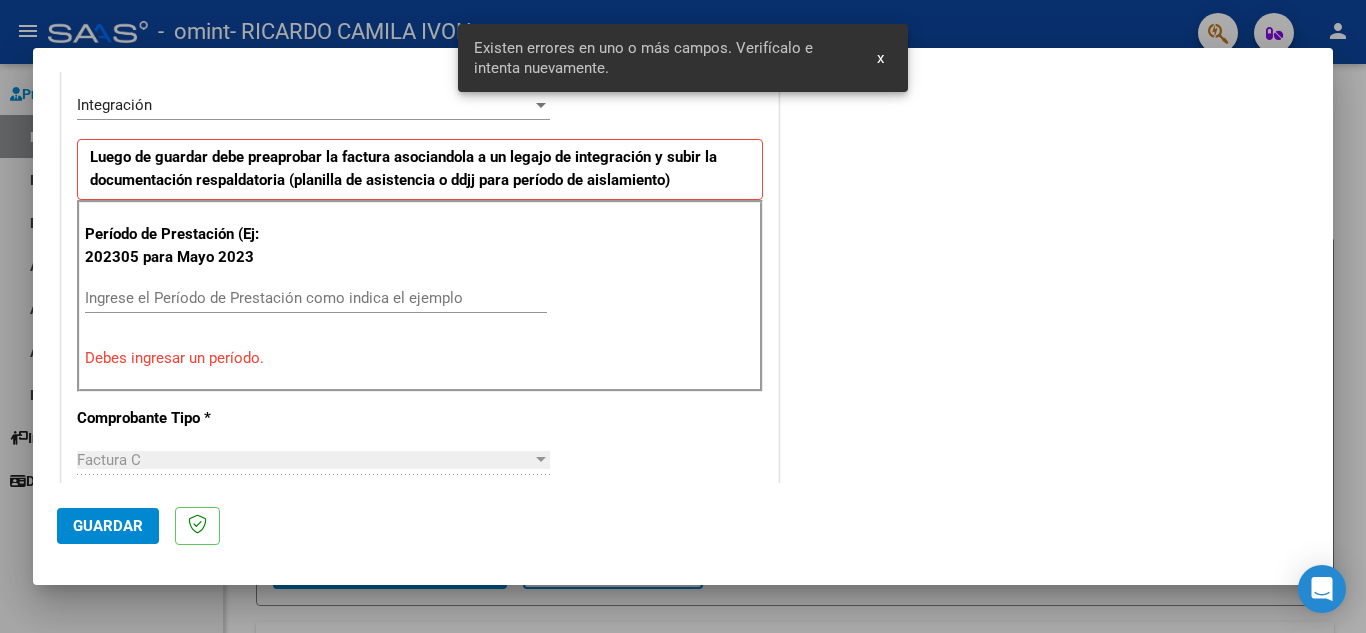 click on "Ingrese el Período de Prestación como indica el ejemplo" at bounding box center (316, 298) 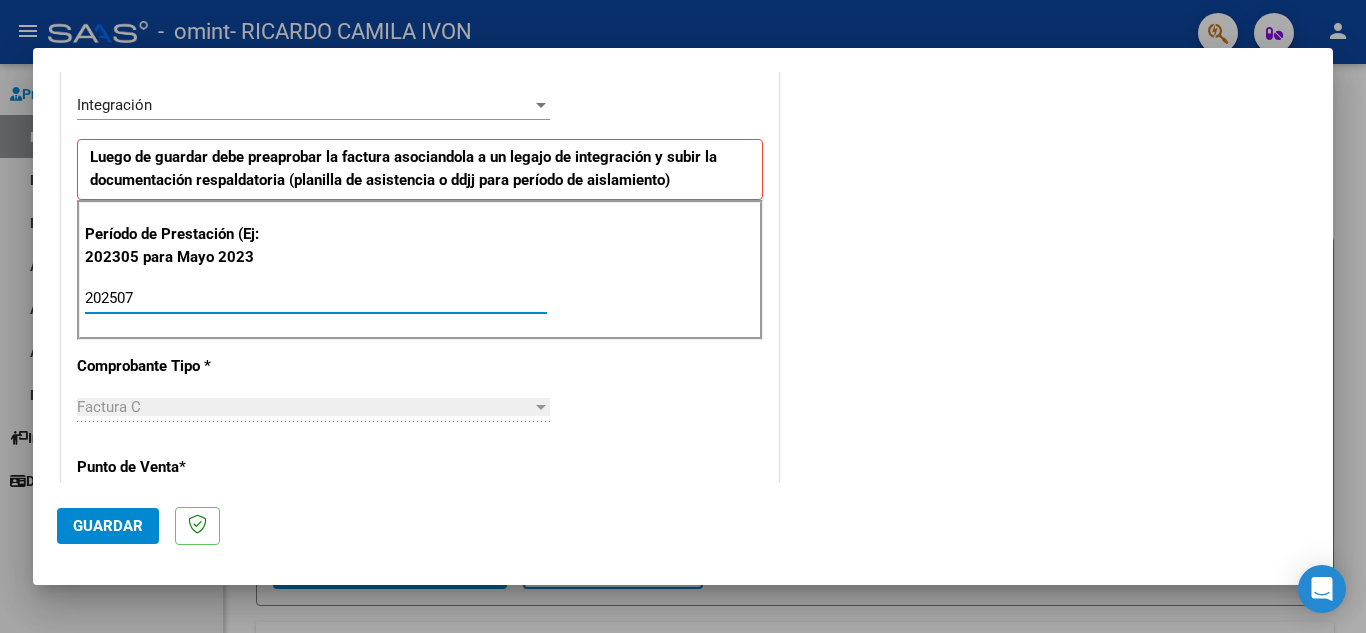 type on "202507" 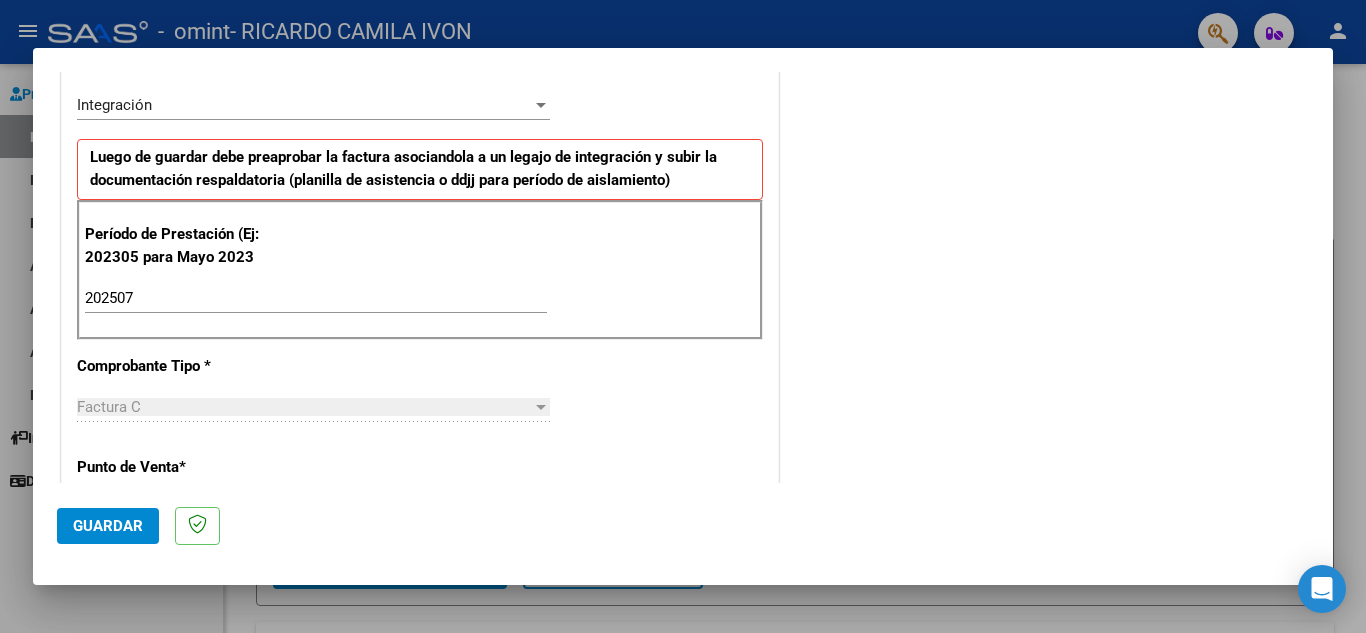 drag, startPoint x: 1317, startPoint y: 235, endPoint x: 1332, endPoint y: 230, distance: 15.811388 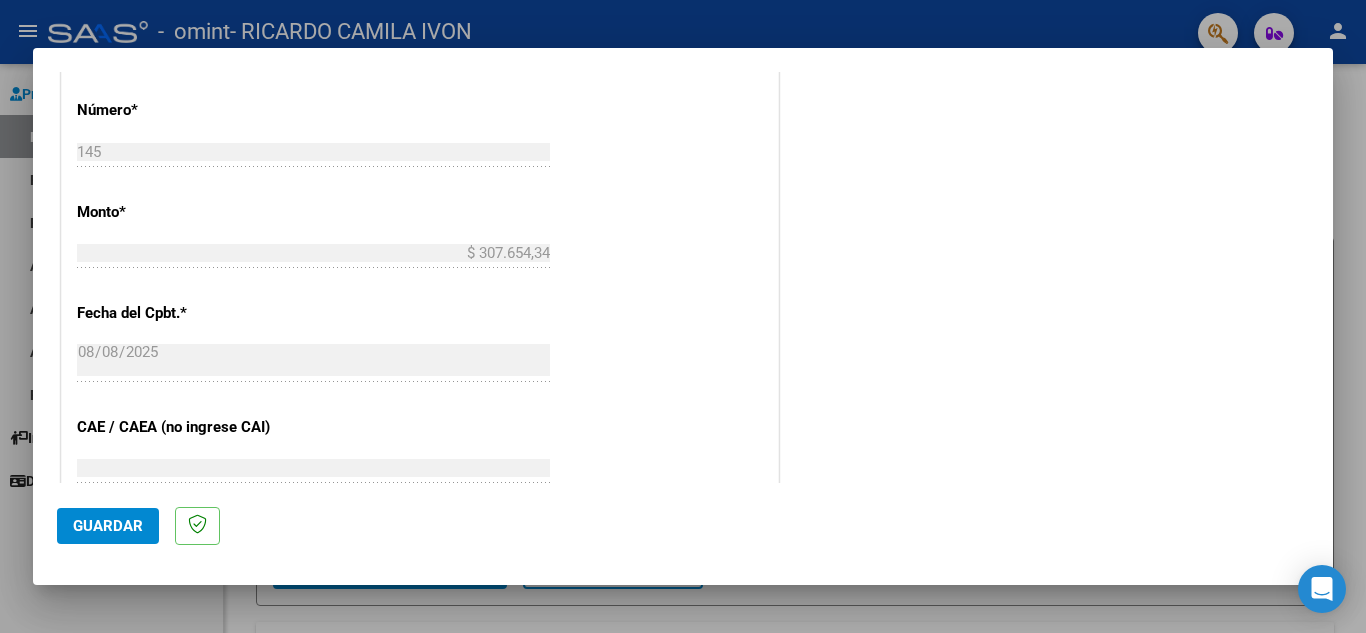 scroll, scrollTop: 930, scrollLeft: 0, axis: vertical 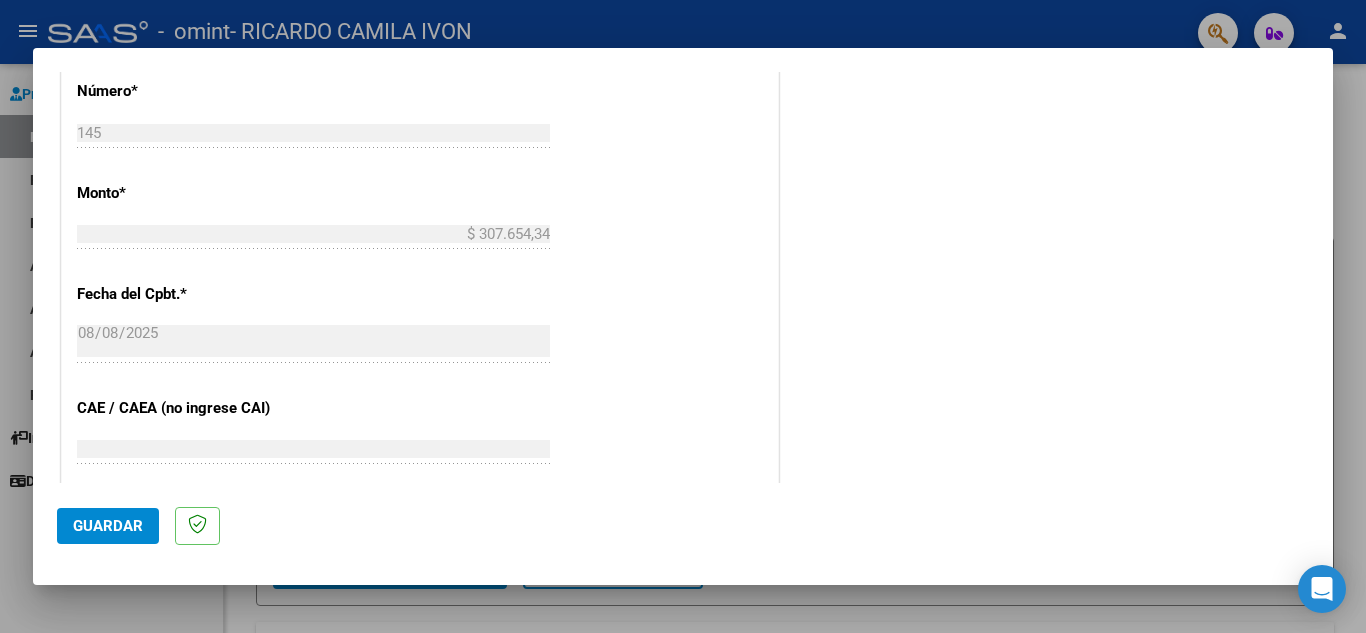 click on "CUIT * [CUIT] Ingresar CUIT ANALISIS PRESTADOR Area destinado * Integración Seleccionar Area Luego de guardar debe preaprobar la factura asociandola a un legajo de integración y subir la documentación respaldatoria (planilla de asistencia o ddjj para período de aislamiento) Período de Prestación (Ej: 202305 para Mayo 2023 202507 Ingrese el Período de Prestación como indica el ejemplo Comprobante Tipo * Factura C Seleccionar Tipo Punto de Venta * 1 Ingresar el Nro. Número * 145 Ingresar el Nro. Monto * $ 307.654,34 Ingresar el monto Fecha del Cpbt. * 2025-08-08 Ingresar la fecha CAE / CAEA (no ingrese CAI) 75324477644652 Ingresar el CAE o CAEA (no ingrese CAI) Fecha de Vencimiento Ingresar la fecha Ref. Externa Ingresar la ref. N° Liquidación Ingresar el N° Liquidación" at bounding box center [420, 125] 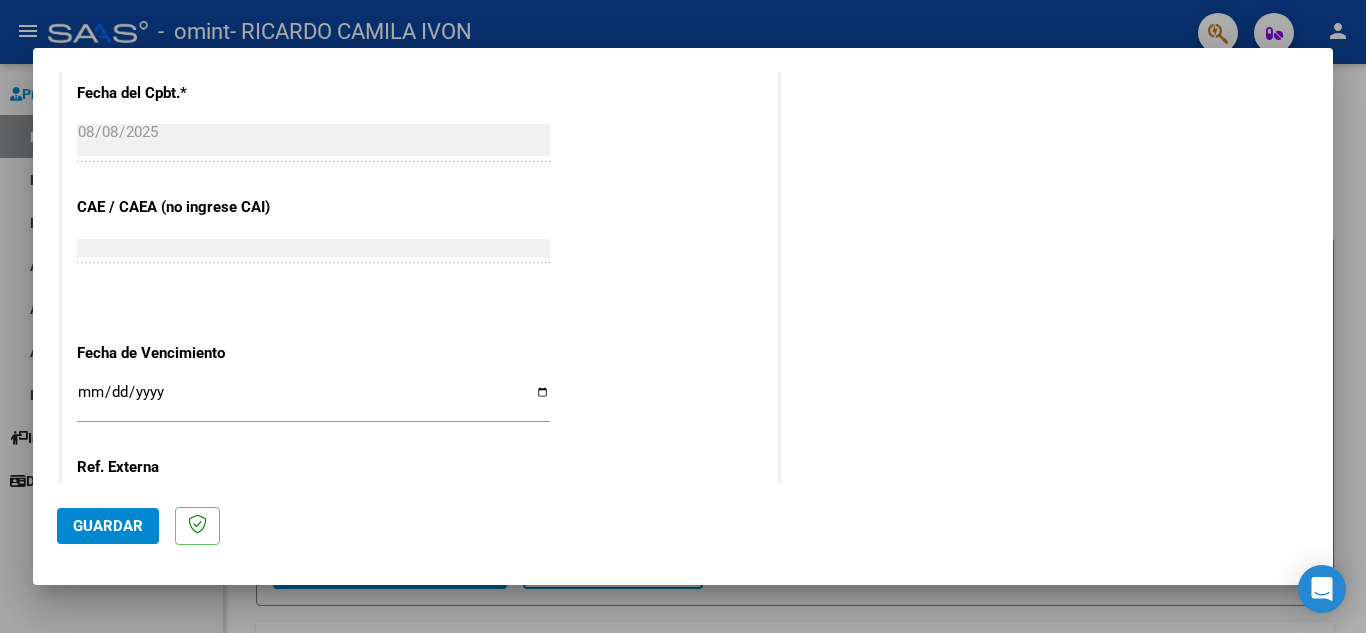 scroll, scrollTop: 1311, scrollLeft: 0, axis: vertical 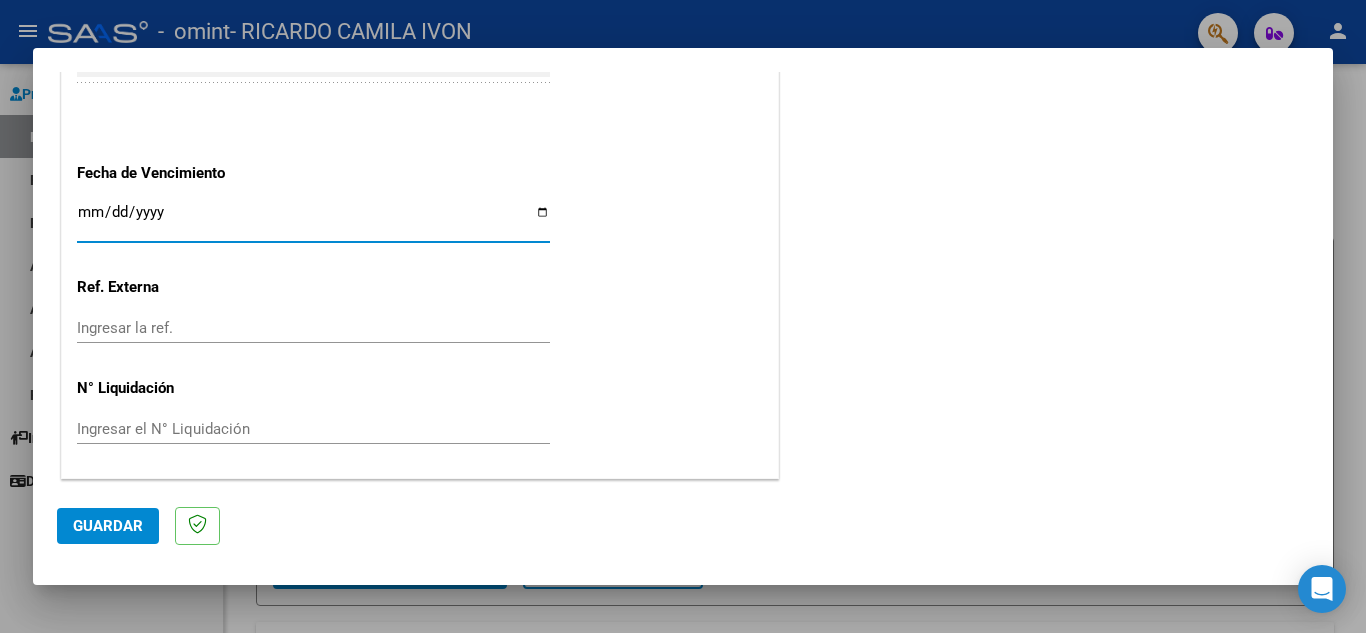 click on "Ingresar la fecha" at bounding box center [313, 220] 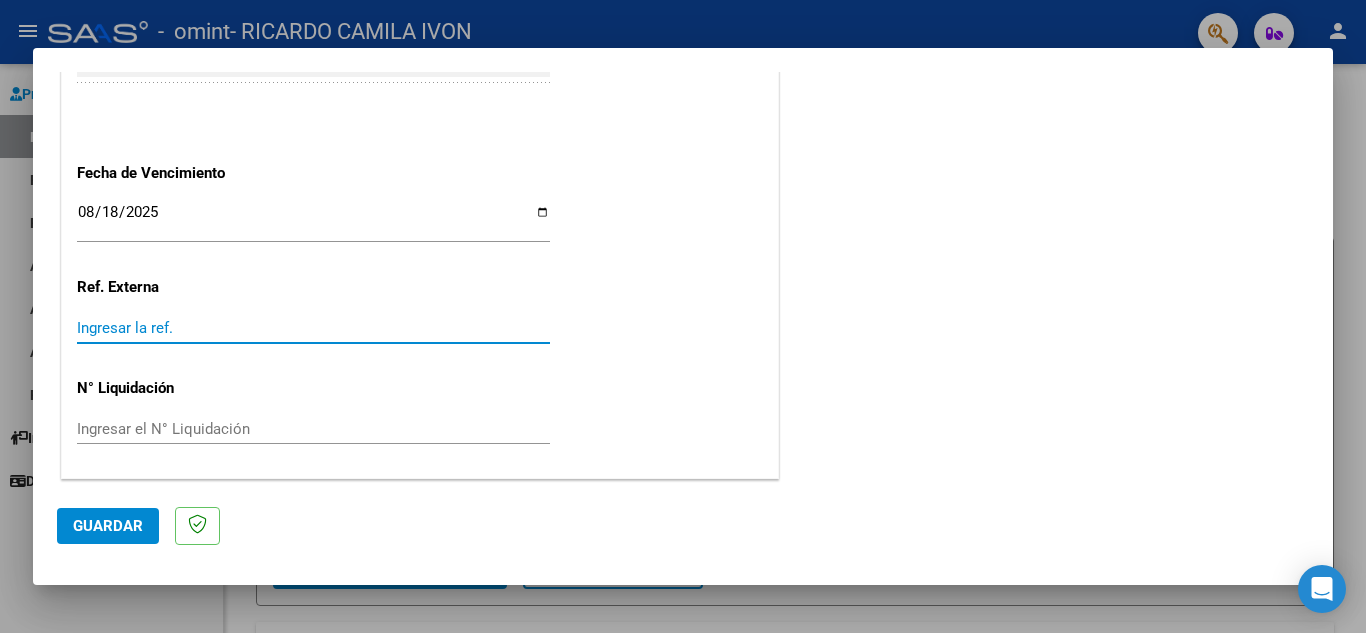 click on "Ingresar la ref." at bounding box center (313, 328) 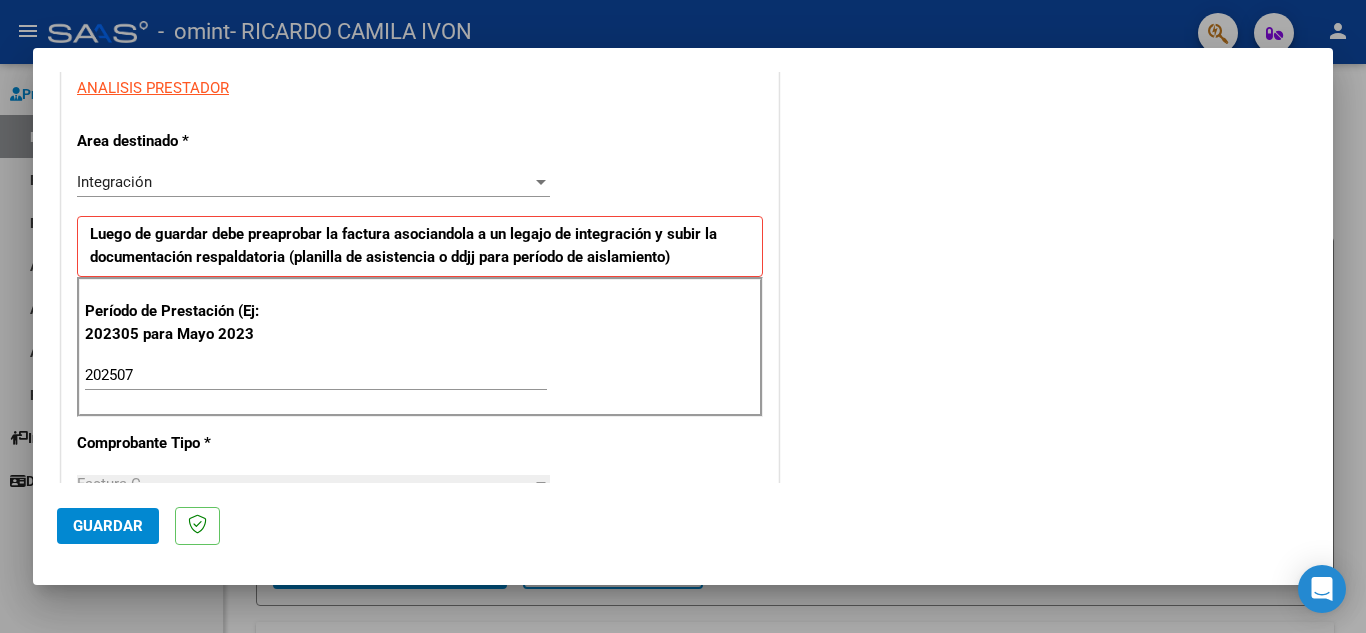 scroll, scrollTop: 307, scrollLeft: 0, axis: vertical 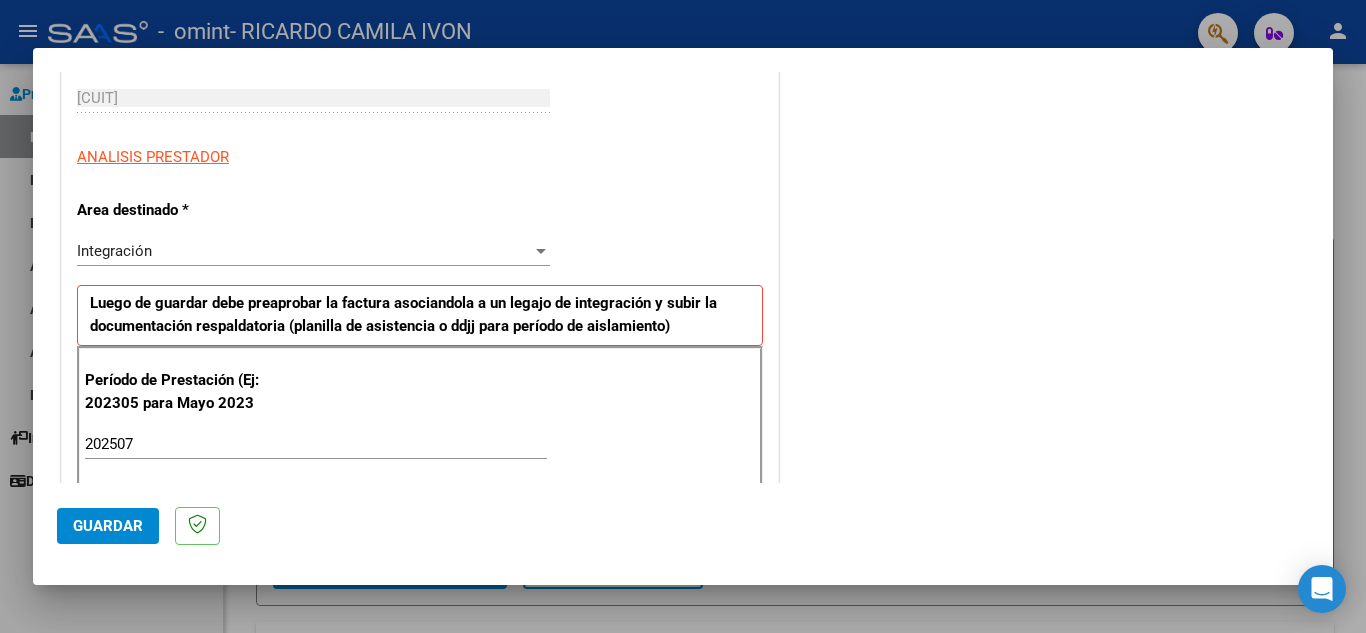 click at bounding box center [541, 251] 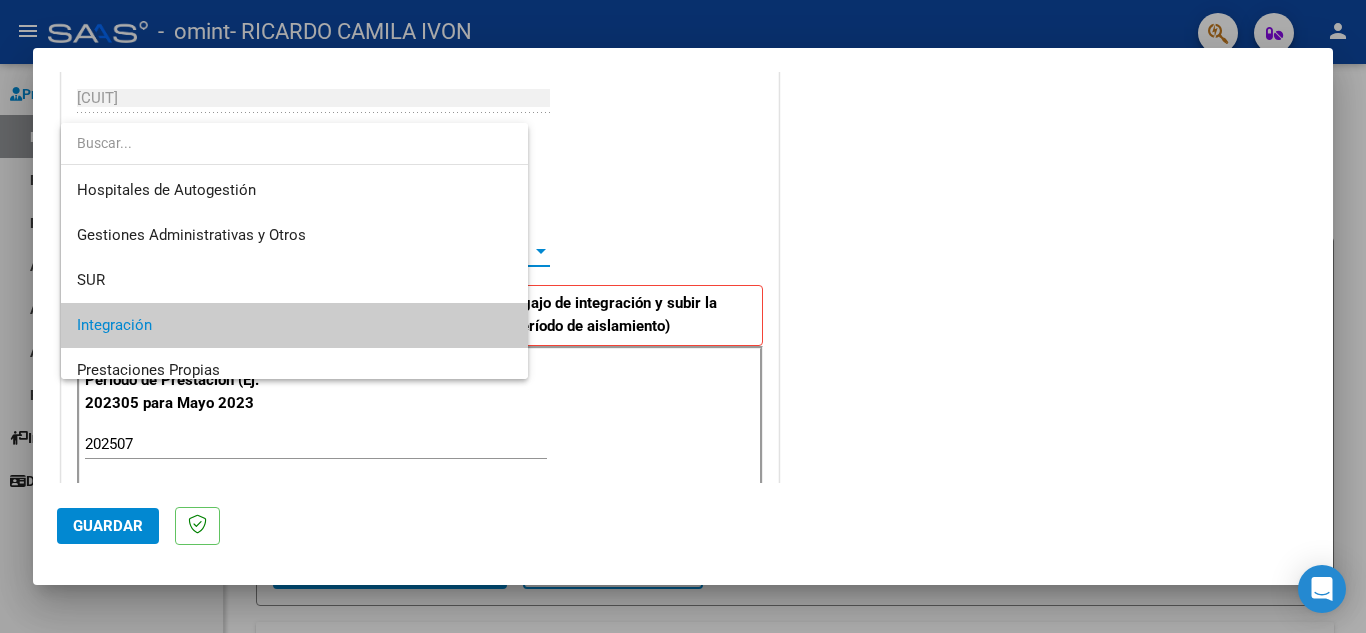 scroll, scrollTop: 75, scrollLeft: 0, axis: vertical 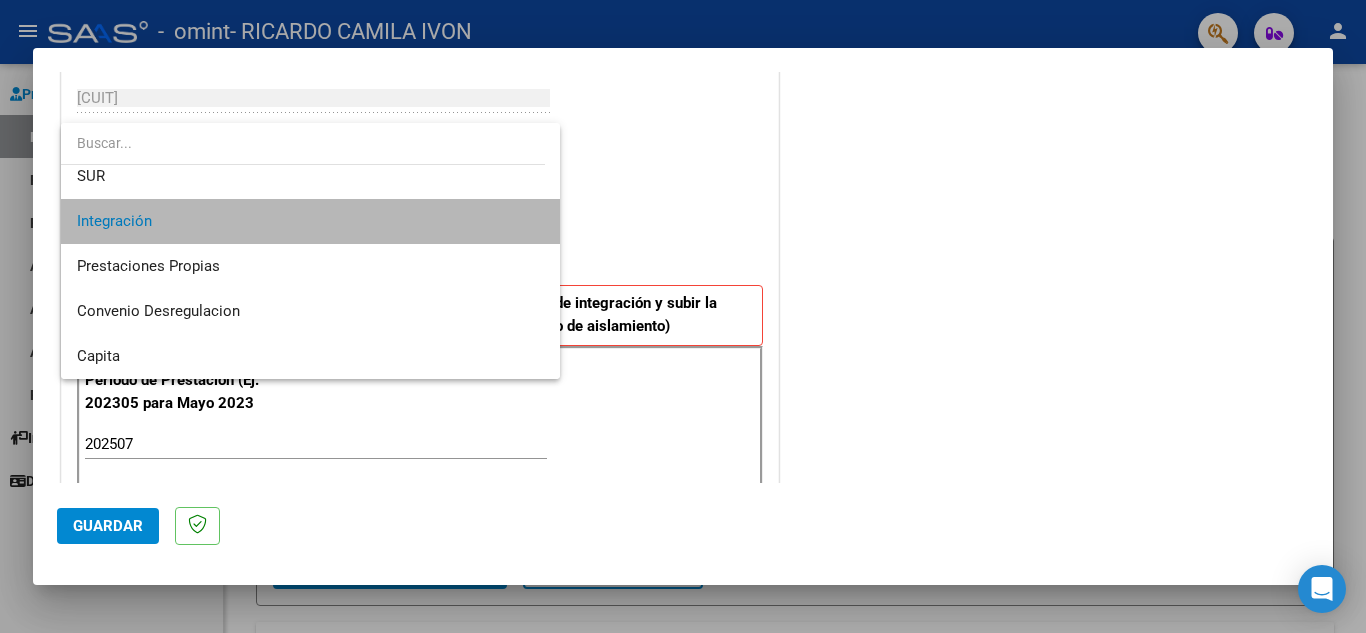 click on "Integración" at bounding box center (310, 221) 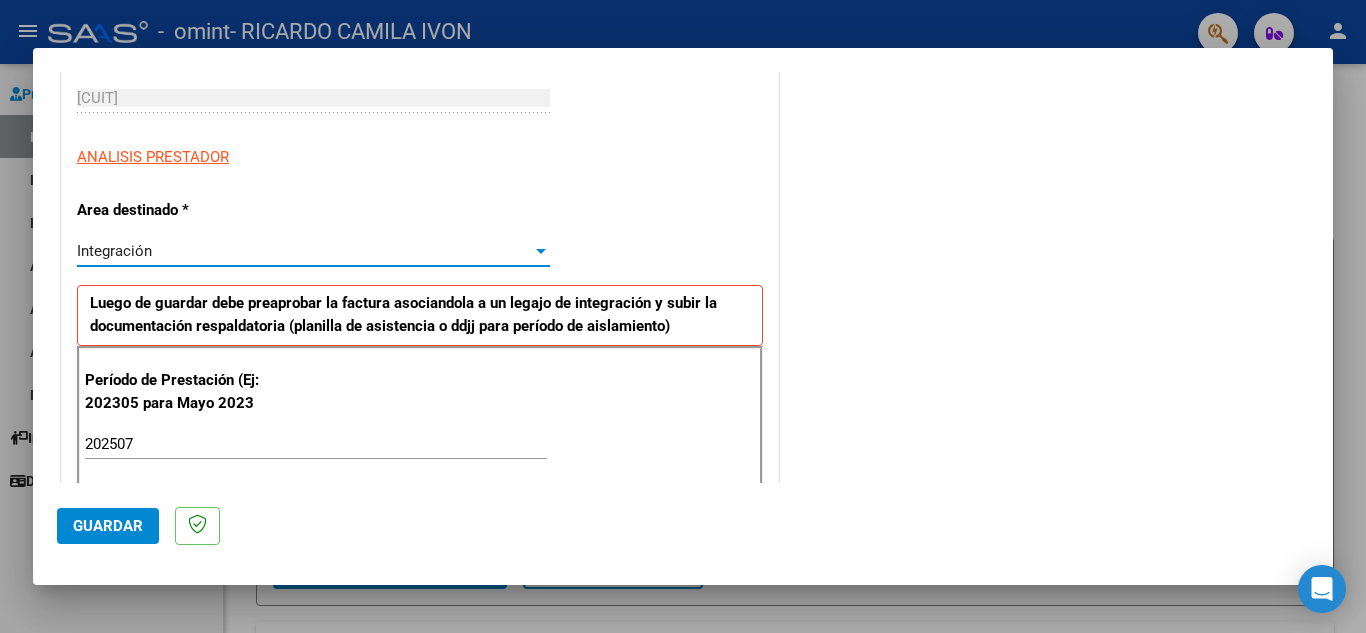 click on "Guardar" 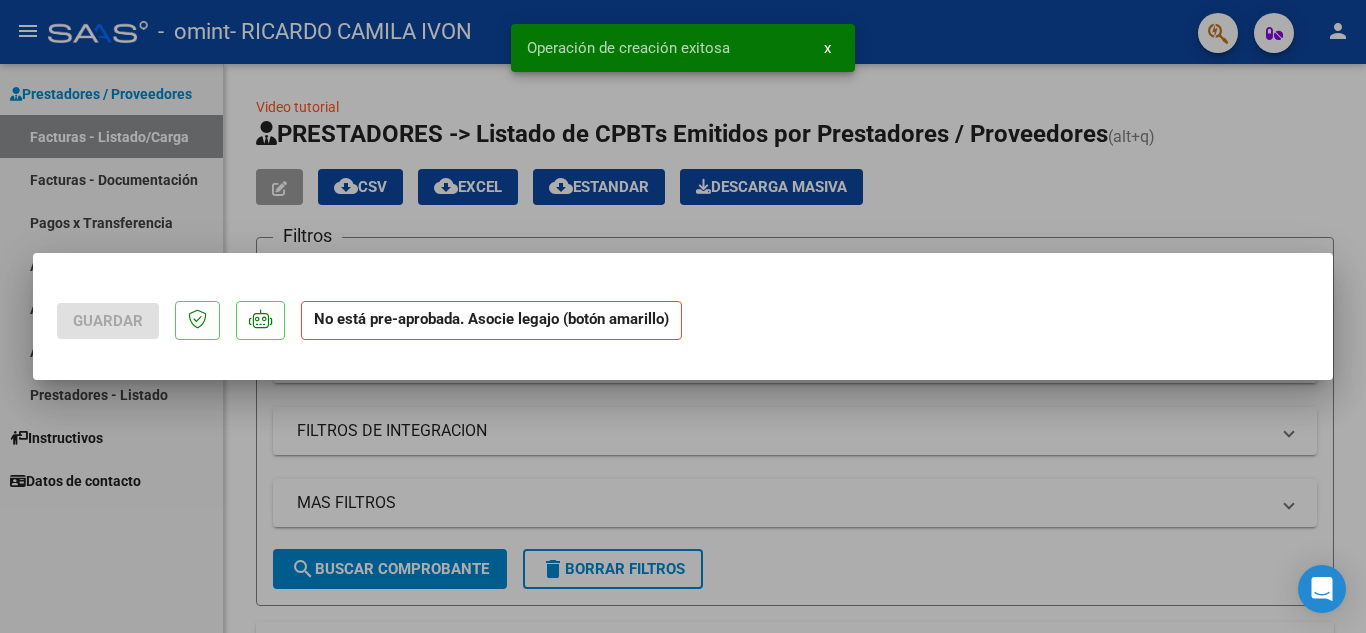 scroll, scrollTop: 0, scrollLeft: 0, axis: both 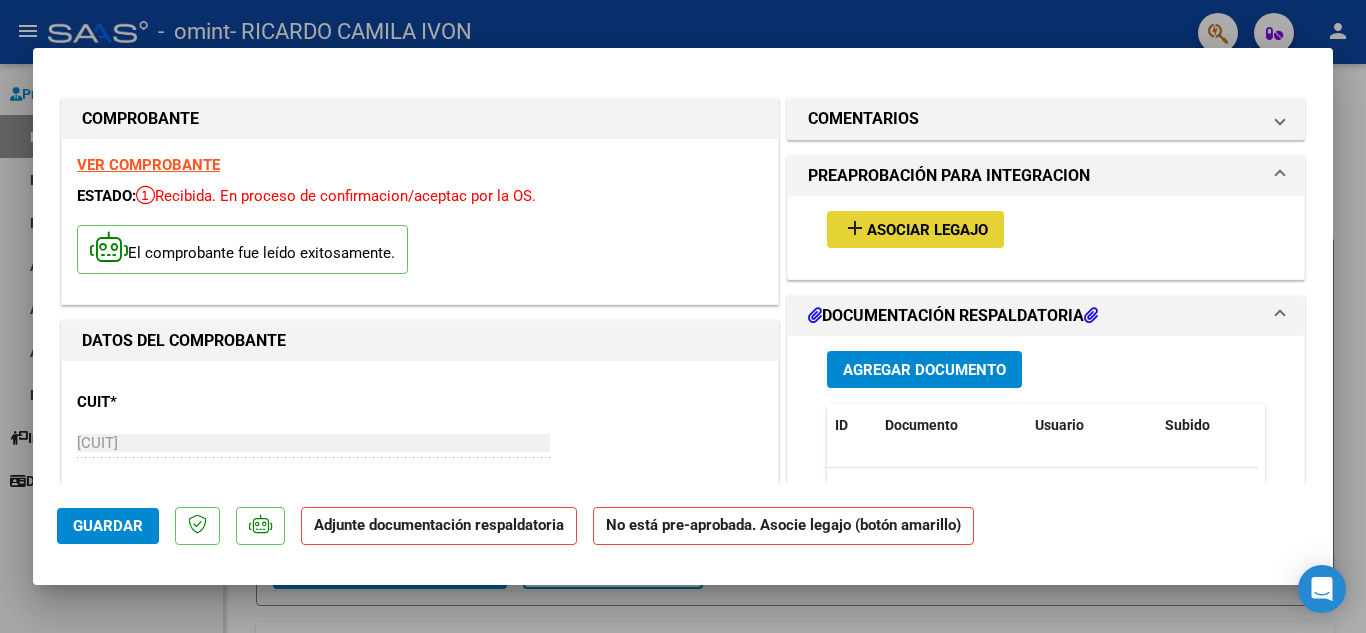 click on "Asociar Legajo" at bounding box center [927, 230] 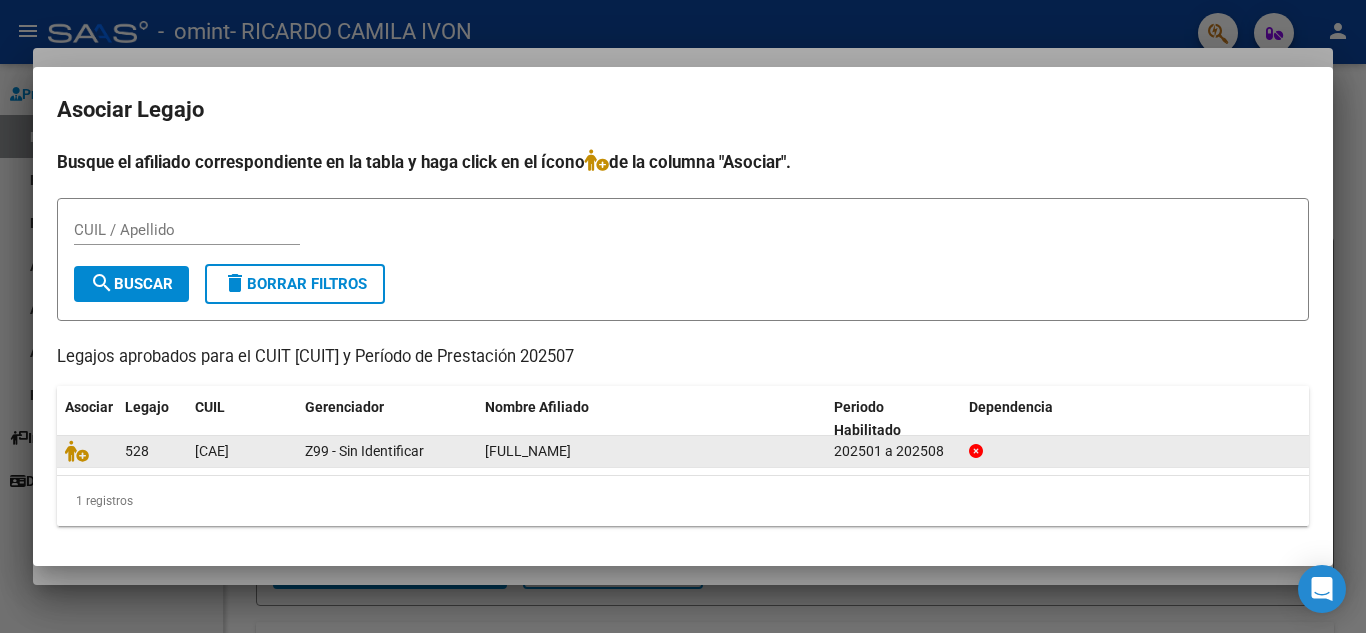 click on "Z99 - Sin Identificar" 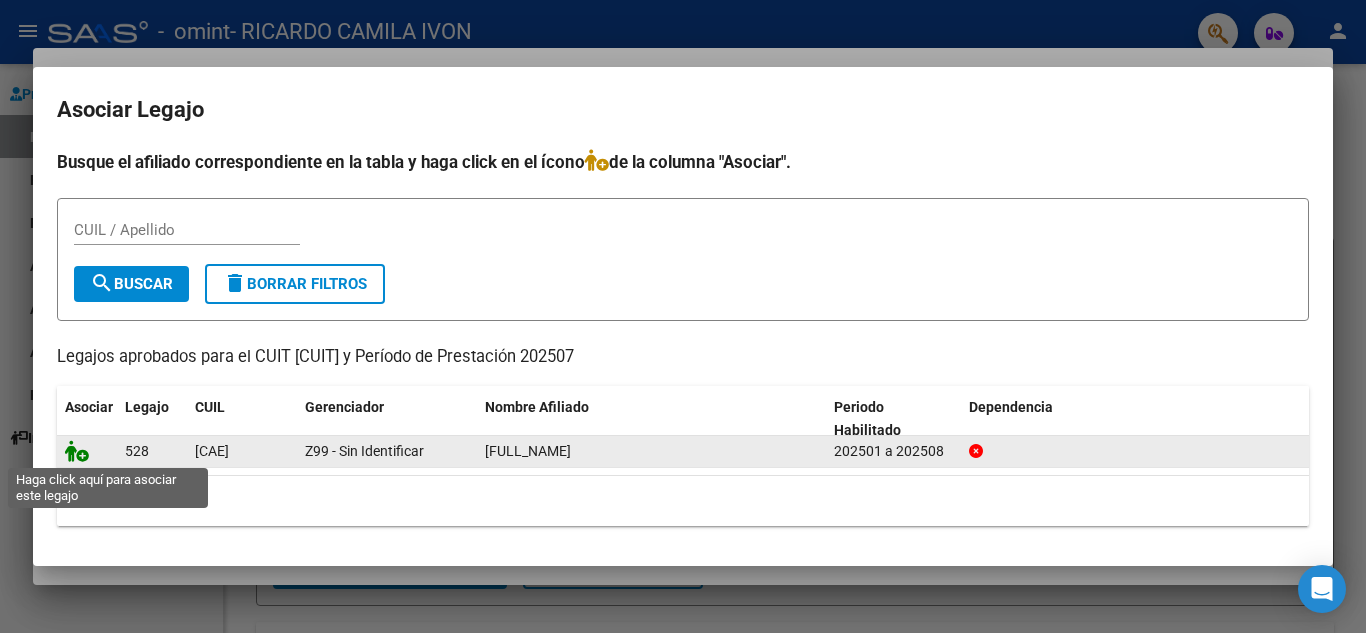 click 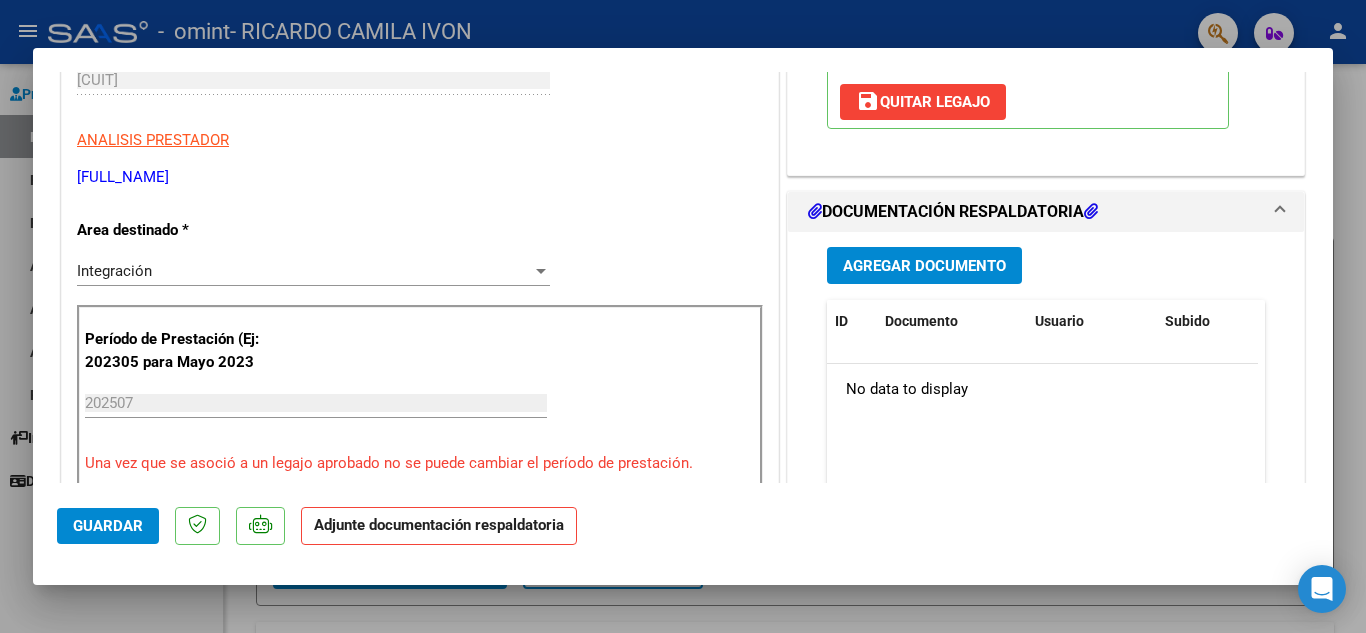 scroll, scrollTop: 434, scrollLeft: 0, axis: vertical 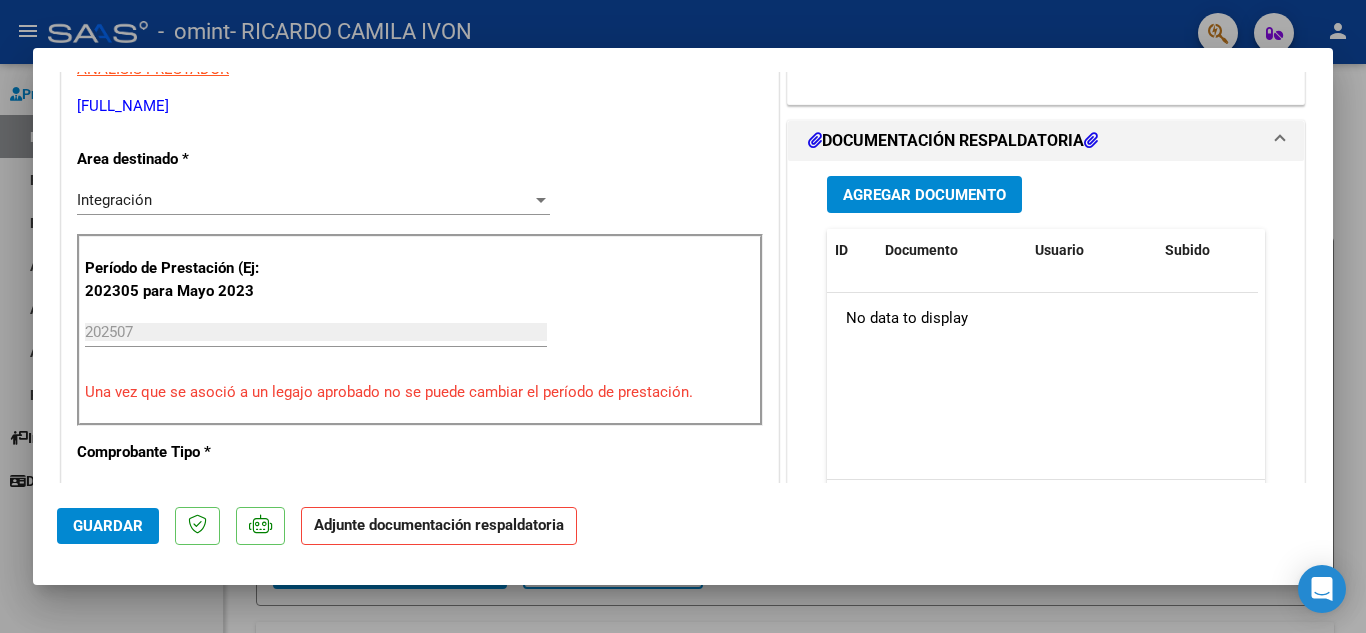 click on "Agregar Documento" at bounding box center (924, 195) 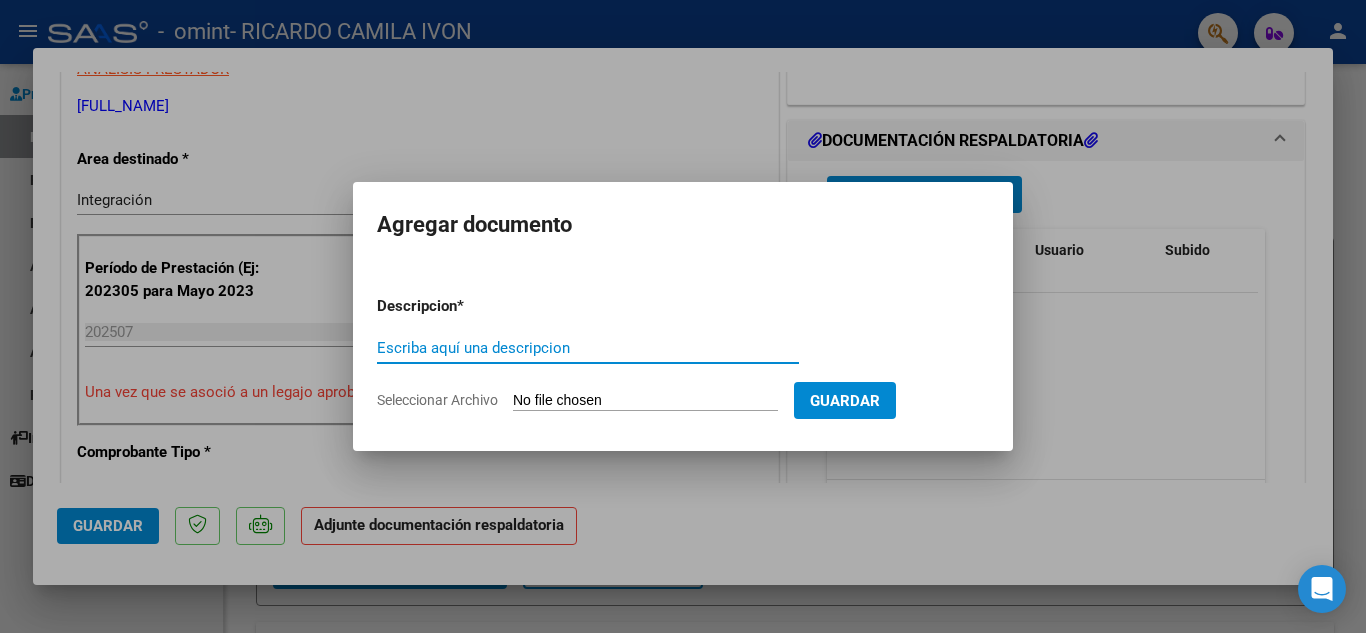 click on "Escriba aquí una descripcion" at bounding box center [588, 348] 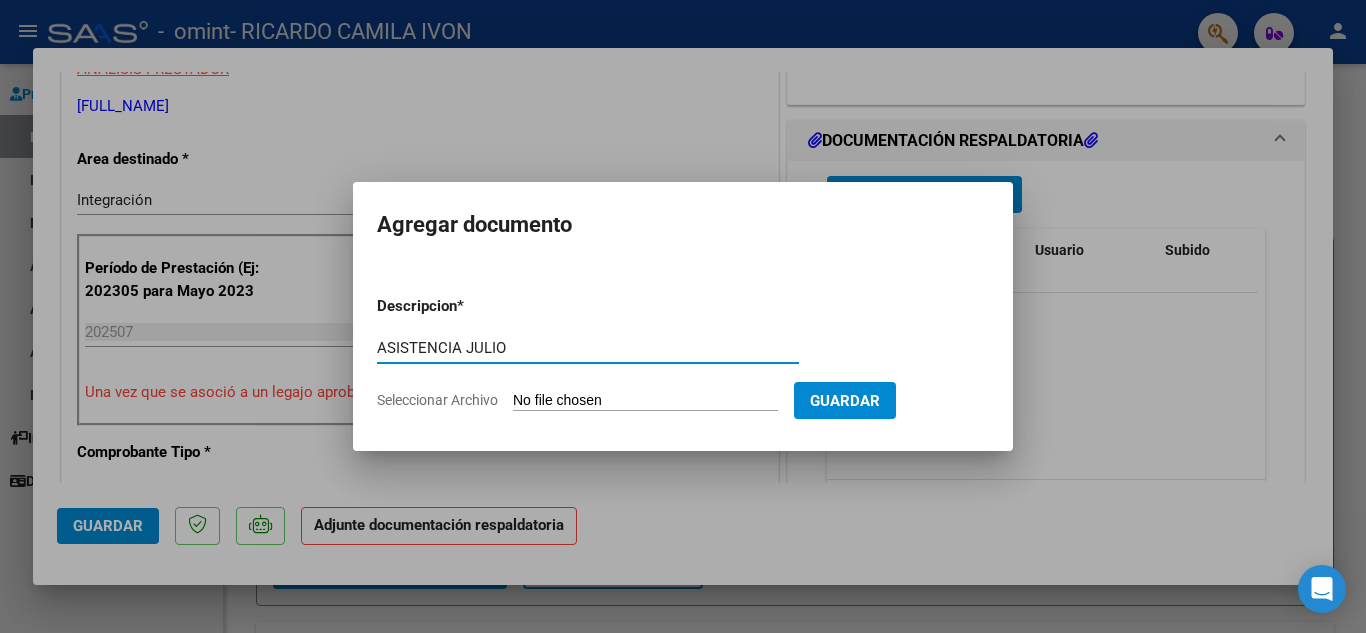 type on "ASISTENCIA JULIO" 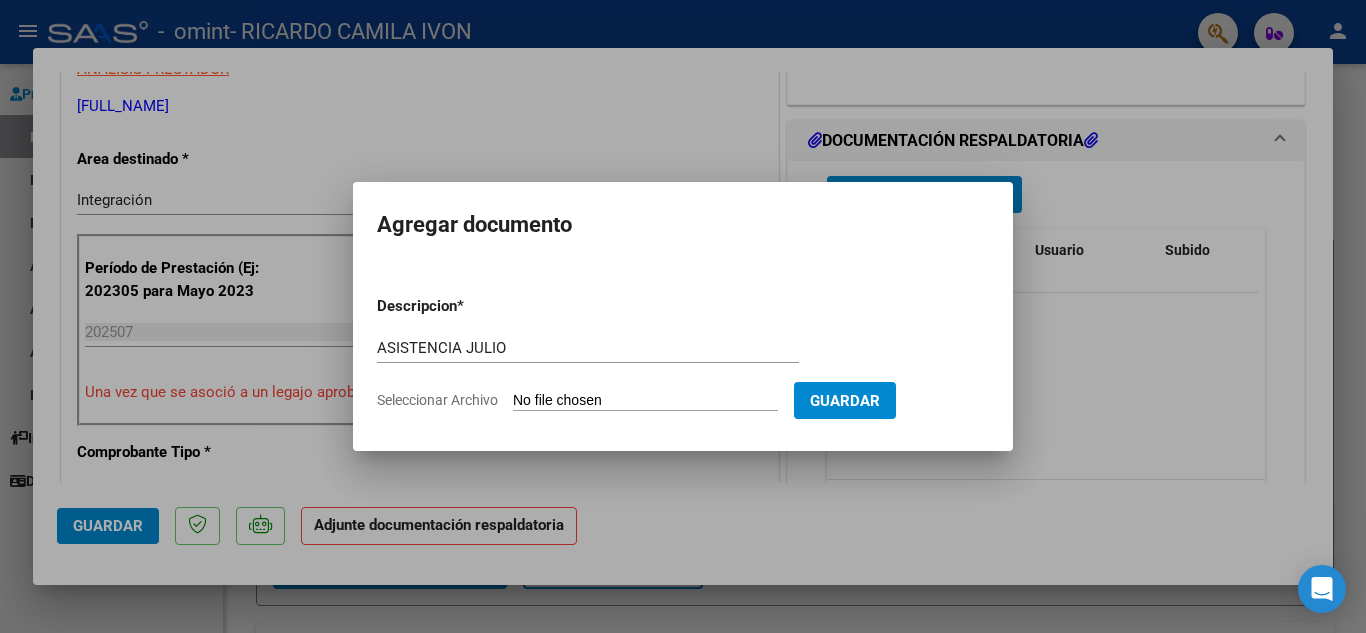 click on "Seleccionar Archivo" at bounding box center (645, 401) 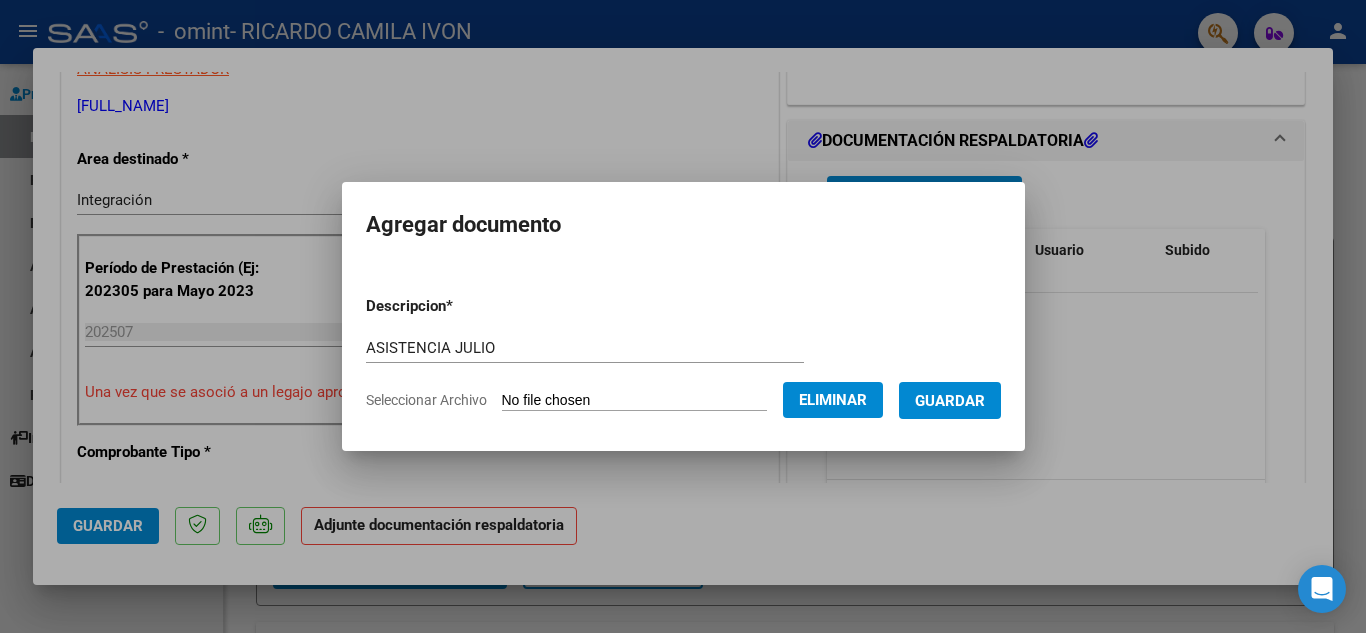 click on "Guardar" at bounding box center [950, 401] 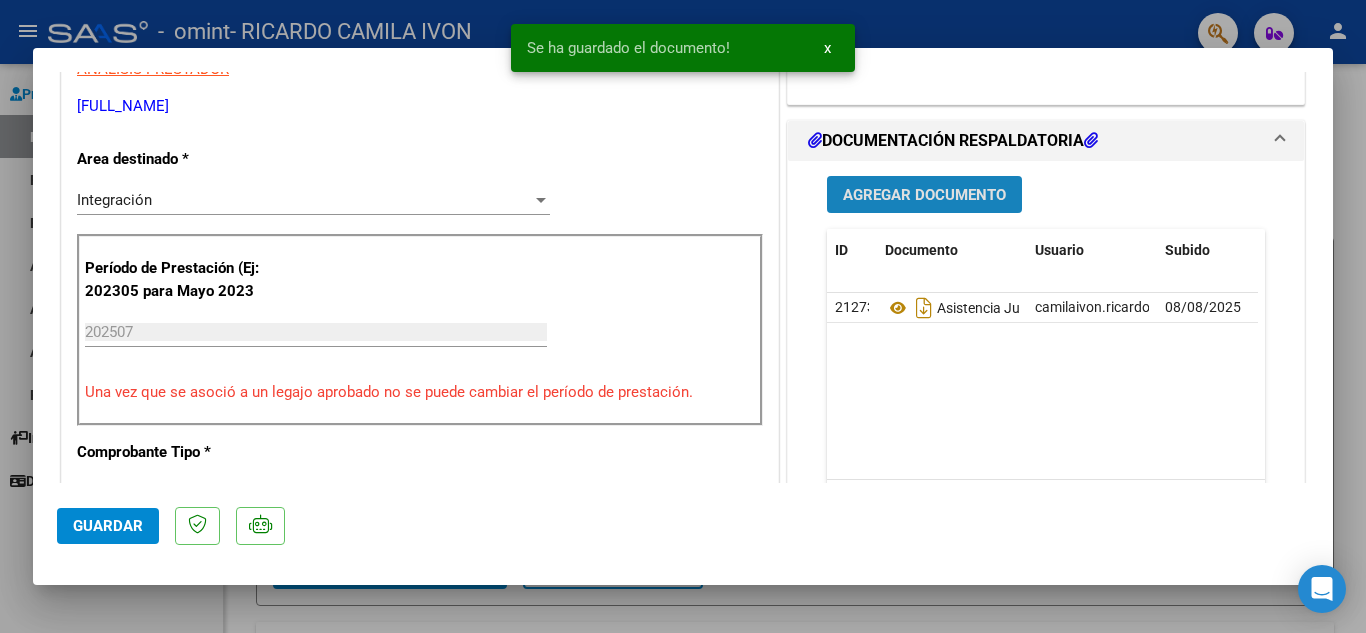 click on "Agregar Documento" at bounding box center (924, 195) 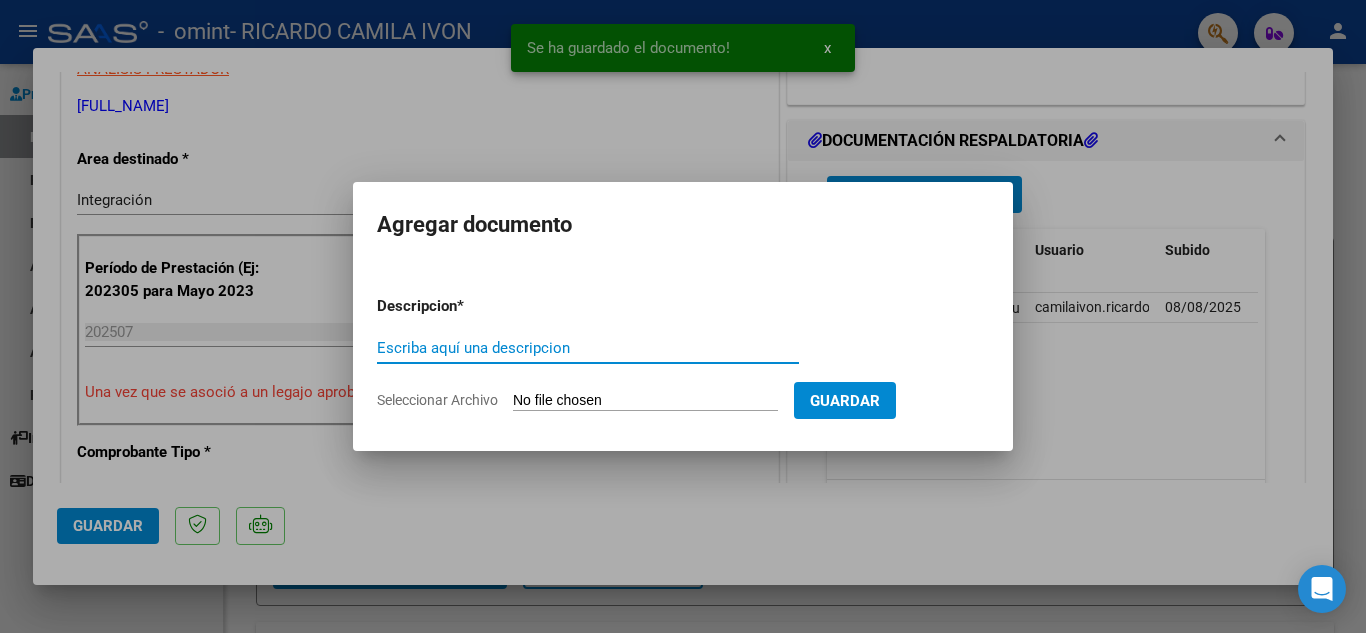 click on "Escriba aquí una descripcion" at bounding box center (588, 348) 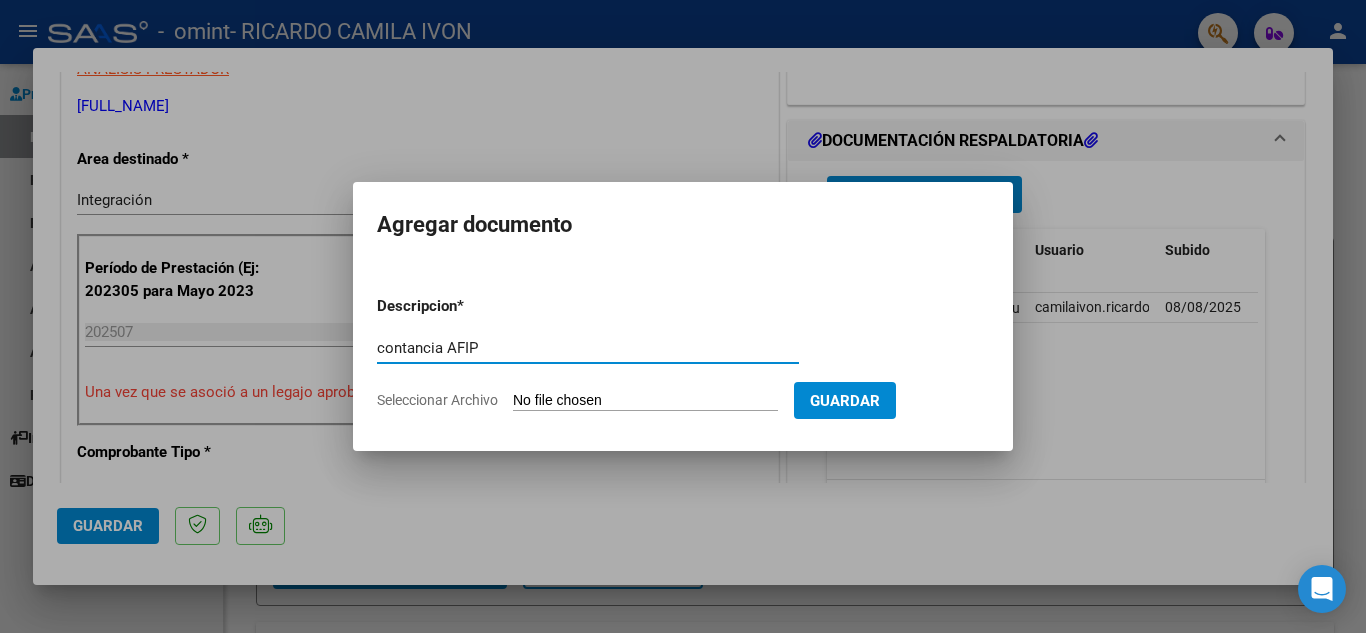 type on "contancia AFIP" 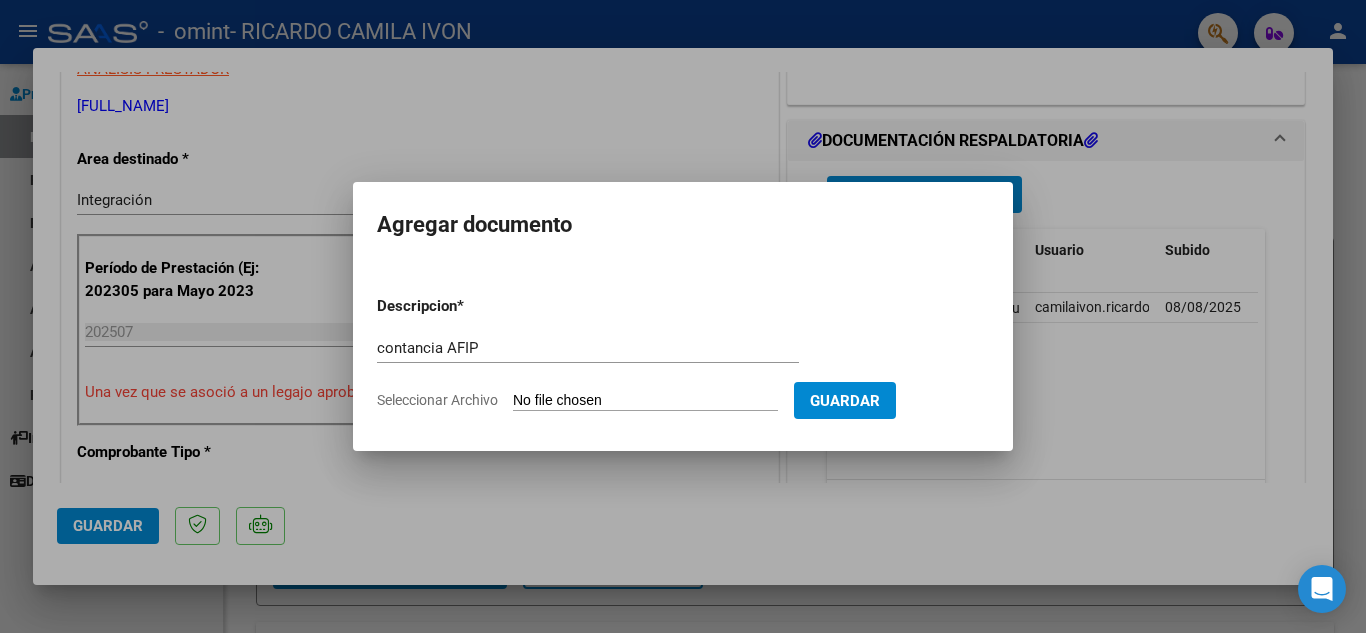type on "C:\fakepath\AFIP - Administración Federal de Ingresos Públicos.pdf" 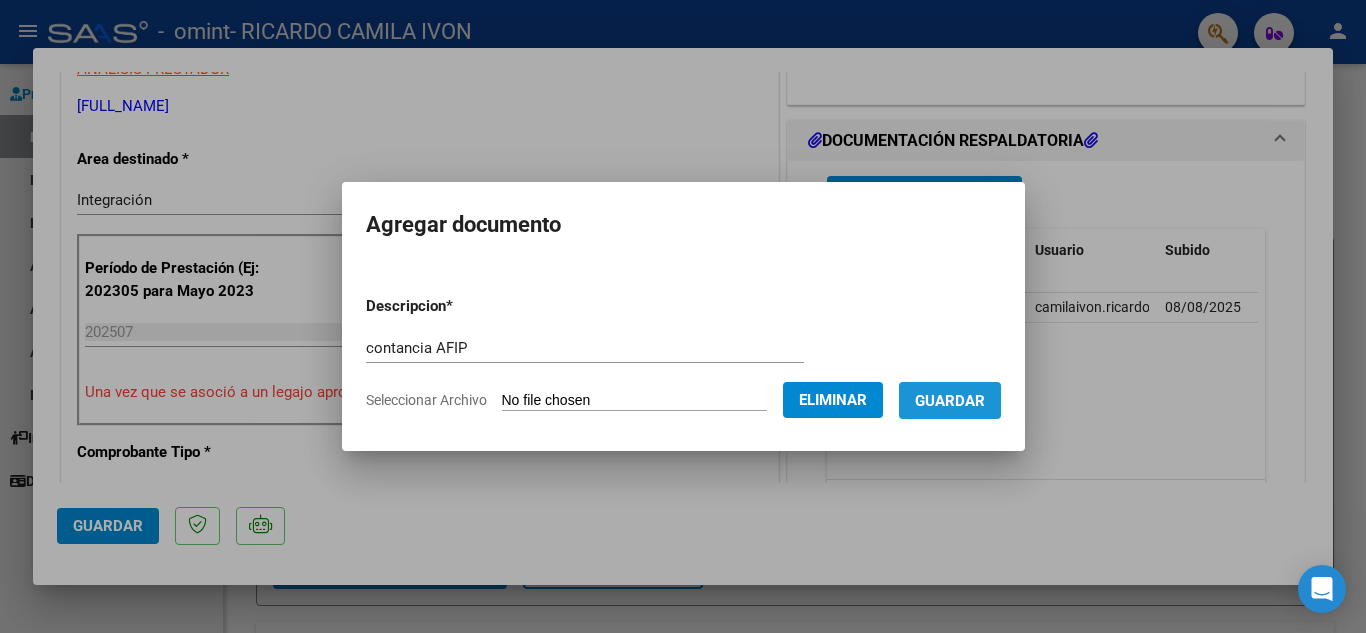 click on "Guardar" at bounding box center (950, 401) 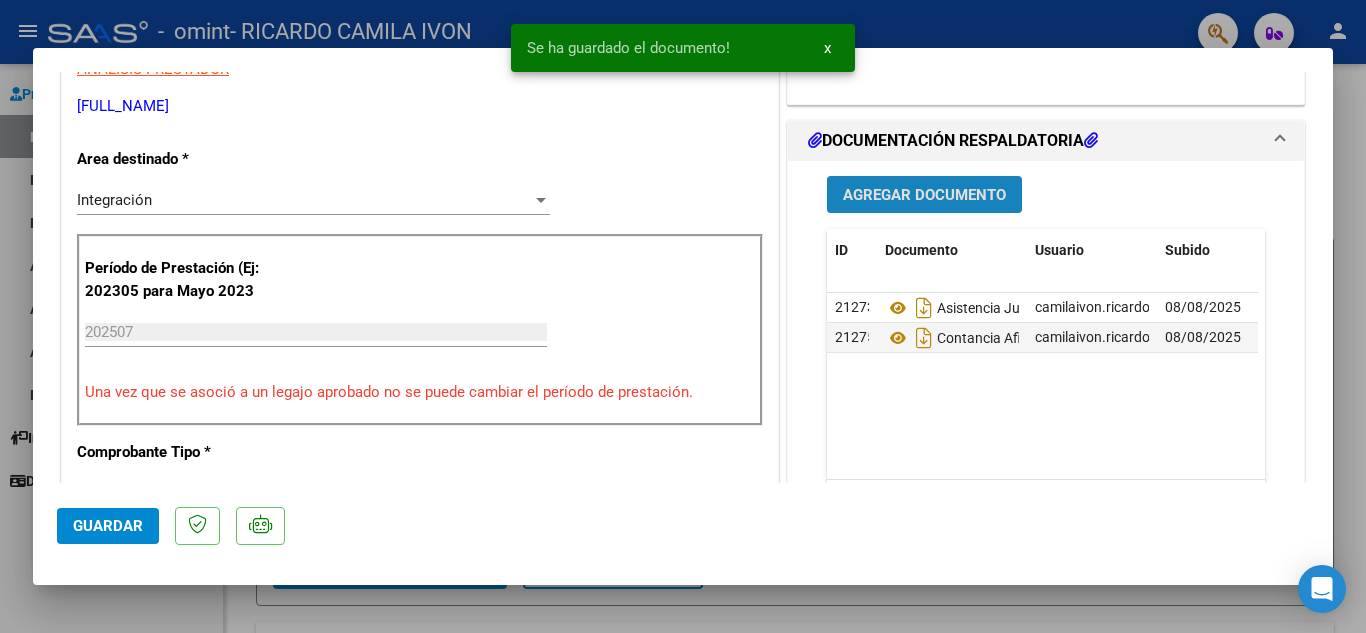click on "Agregar Documento" at bounding box center (924, 195) 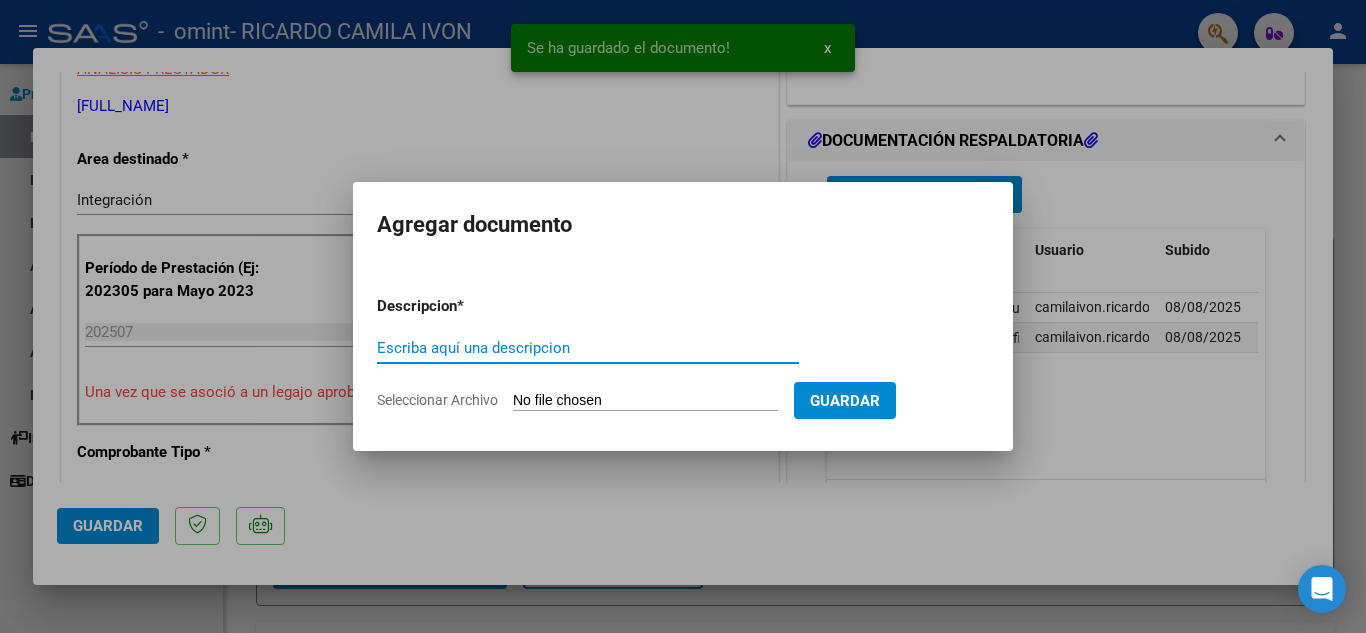 click on "Seleccionar Archivo" 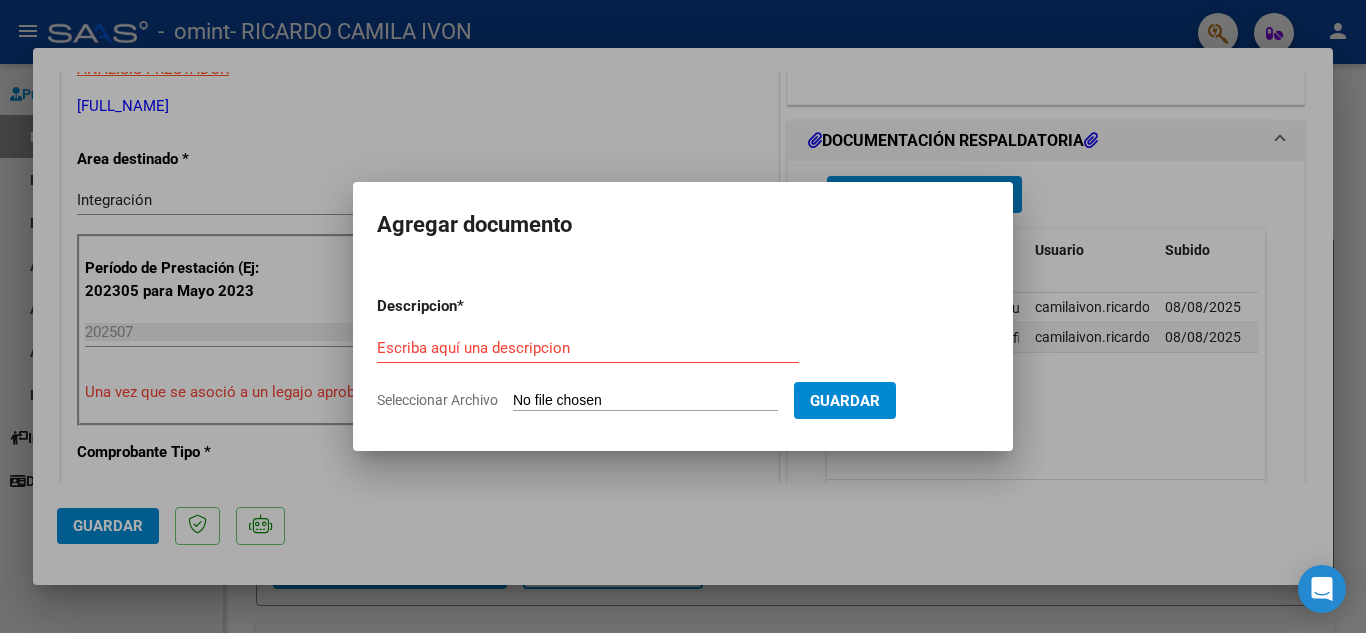 click at bounding box center [683, 316] 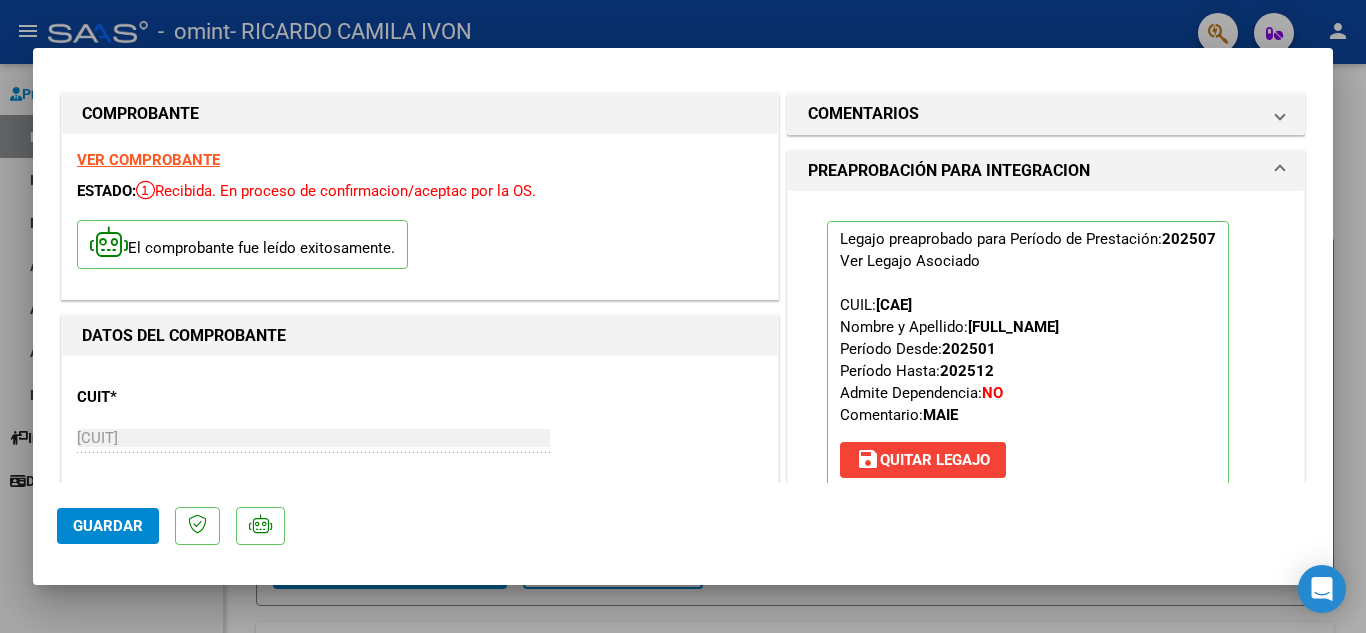 scroll, scrollTop: 0, scrollLeft: 0, axis: both 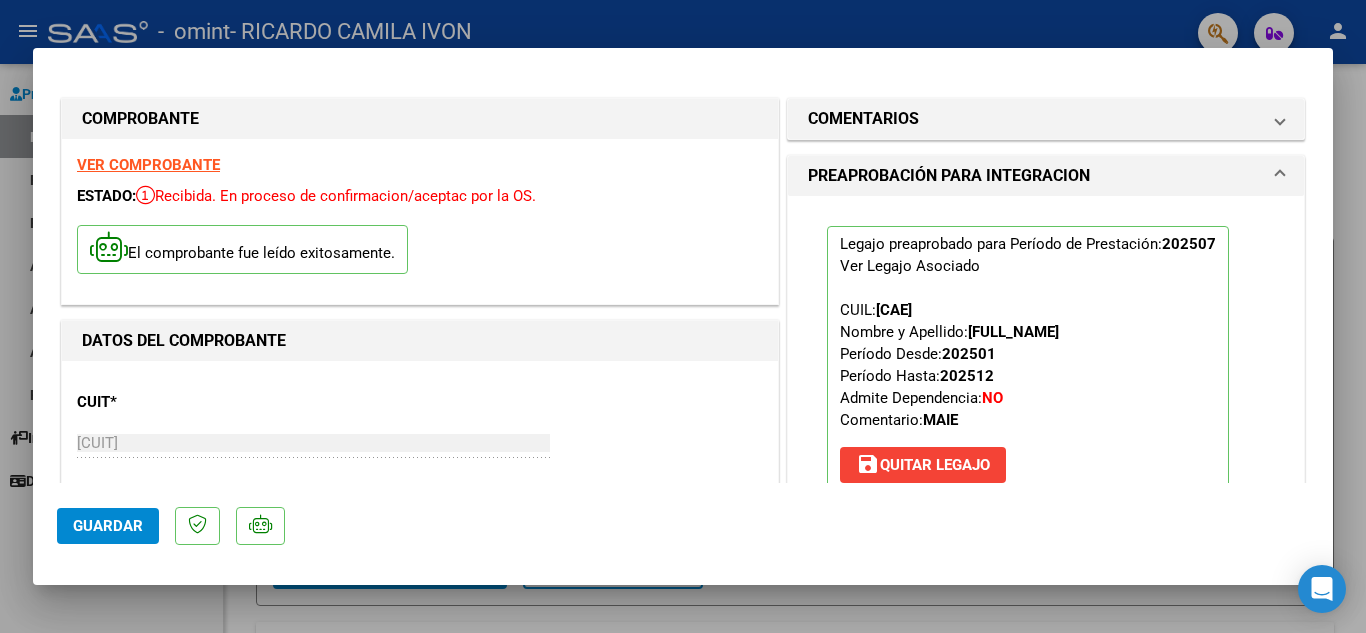 click on "Guardar" 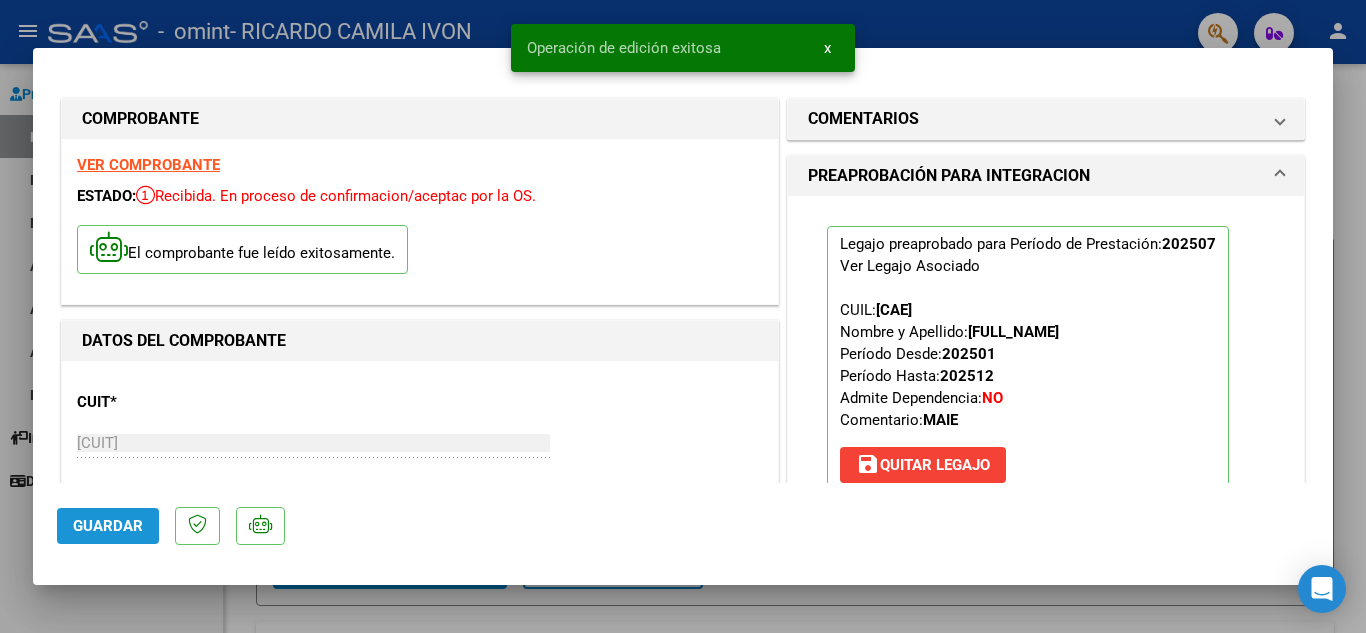 click on "Guardar" 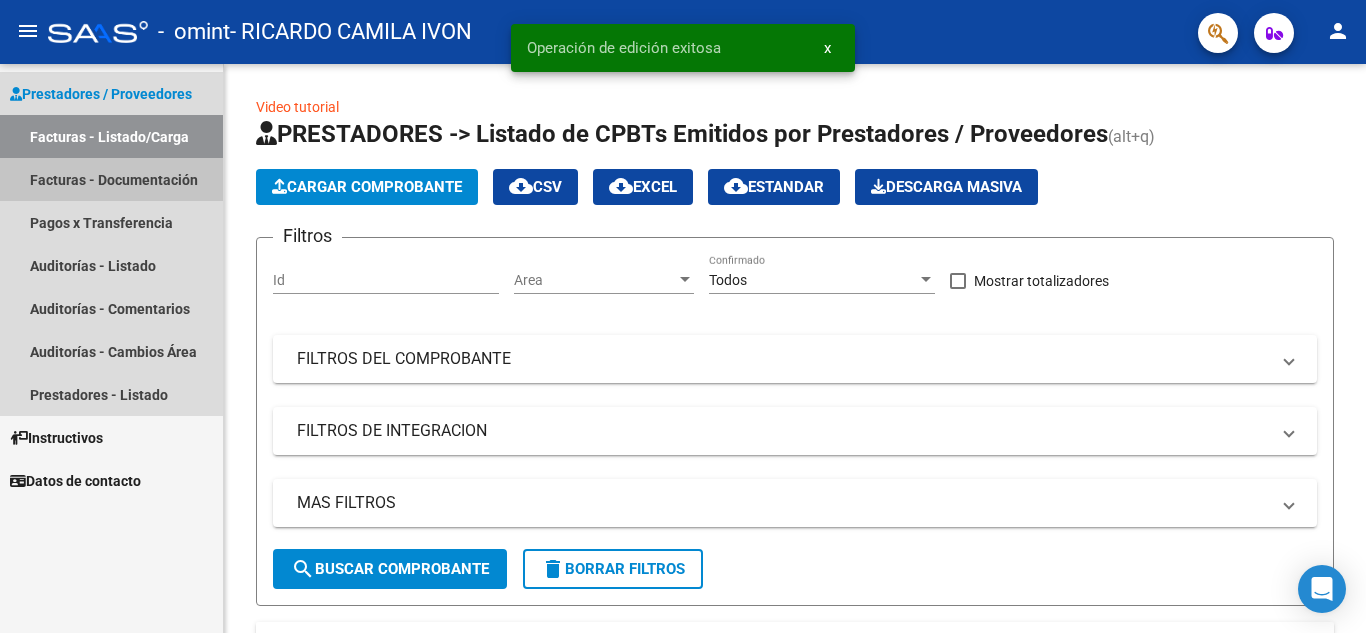 click on "Facturas - Documentación" at bounding box center [111, 179] 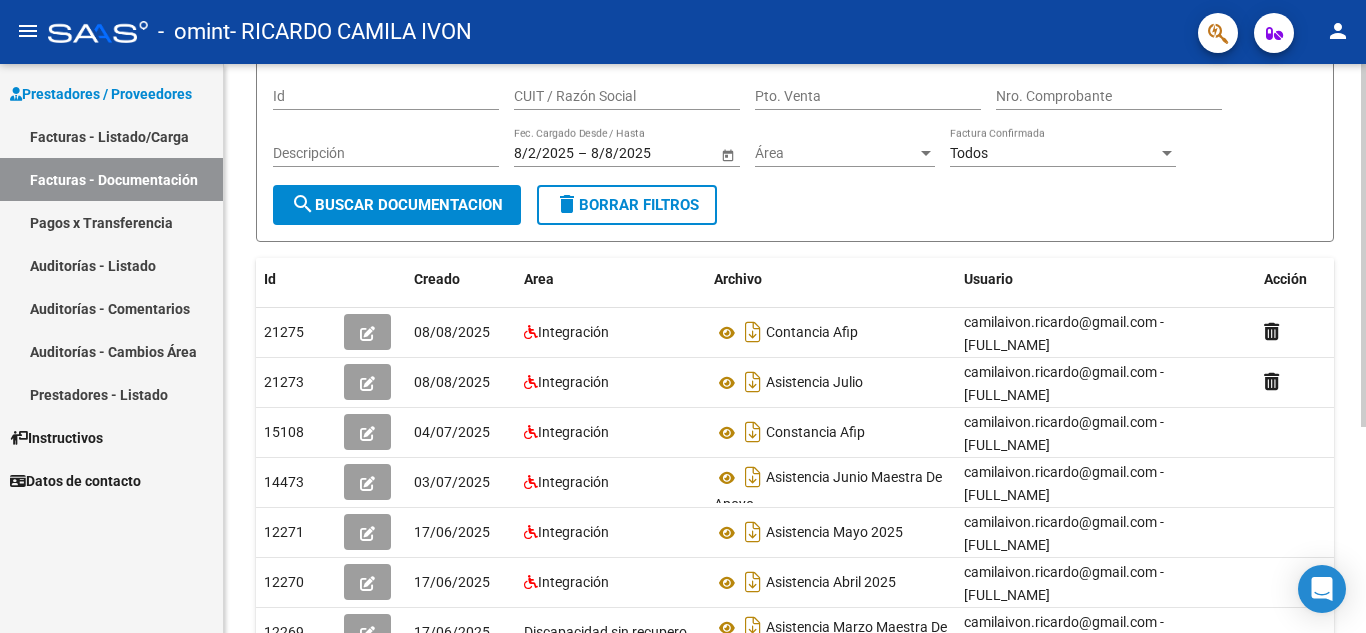scroll, scrollTop: 324, scrollLeft: 0, axis: vertical 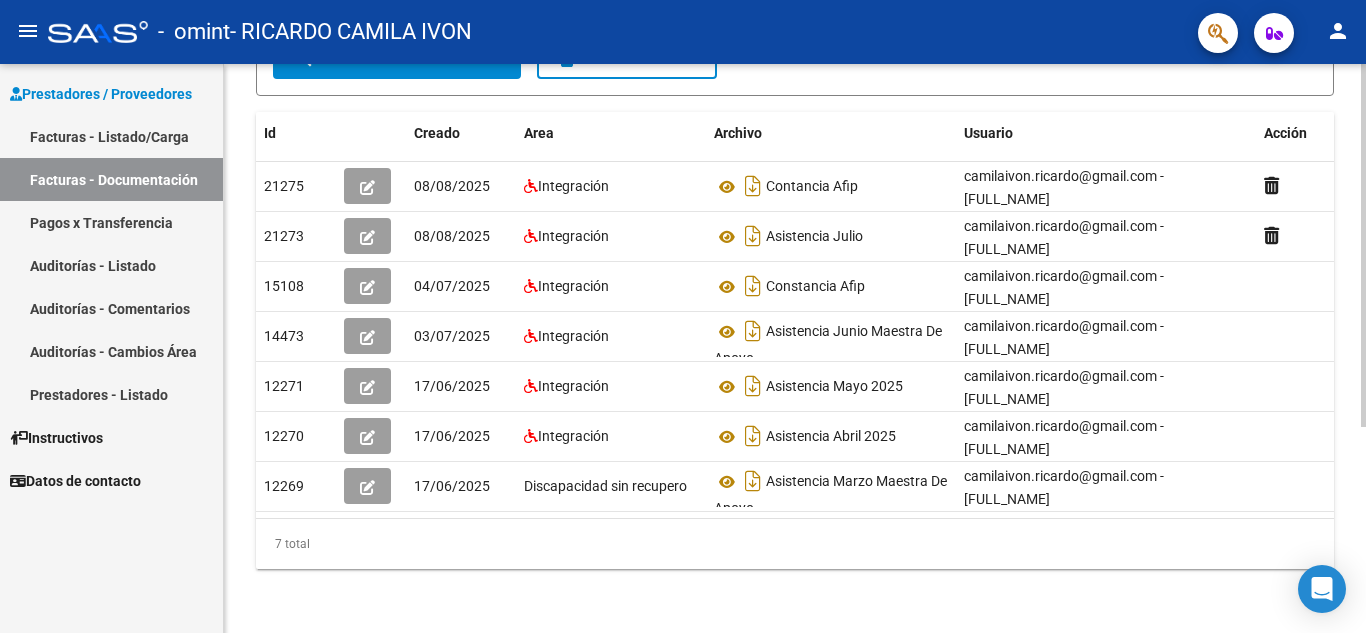 click 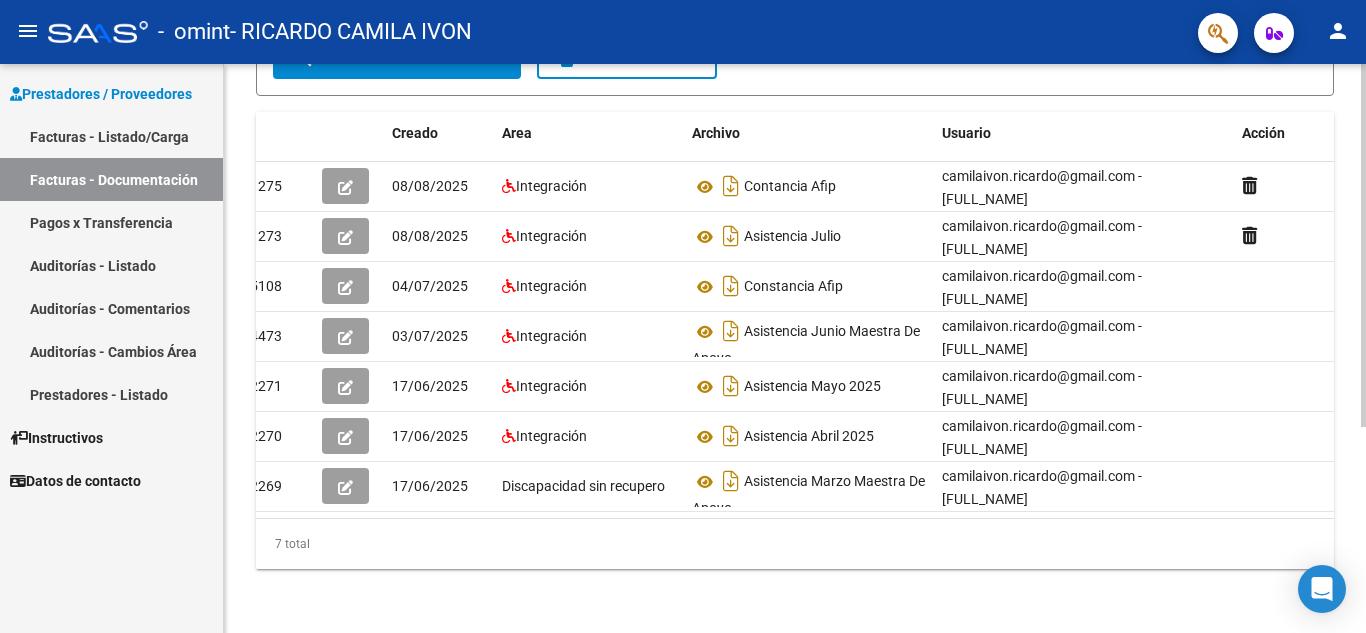 scroll, scrollTop: 0, scrollLeft: 10, axis: horizontal 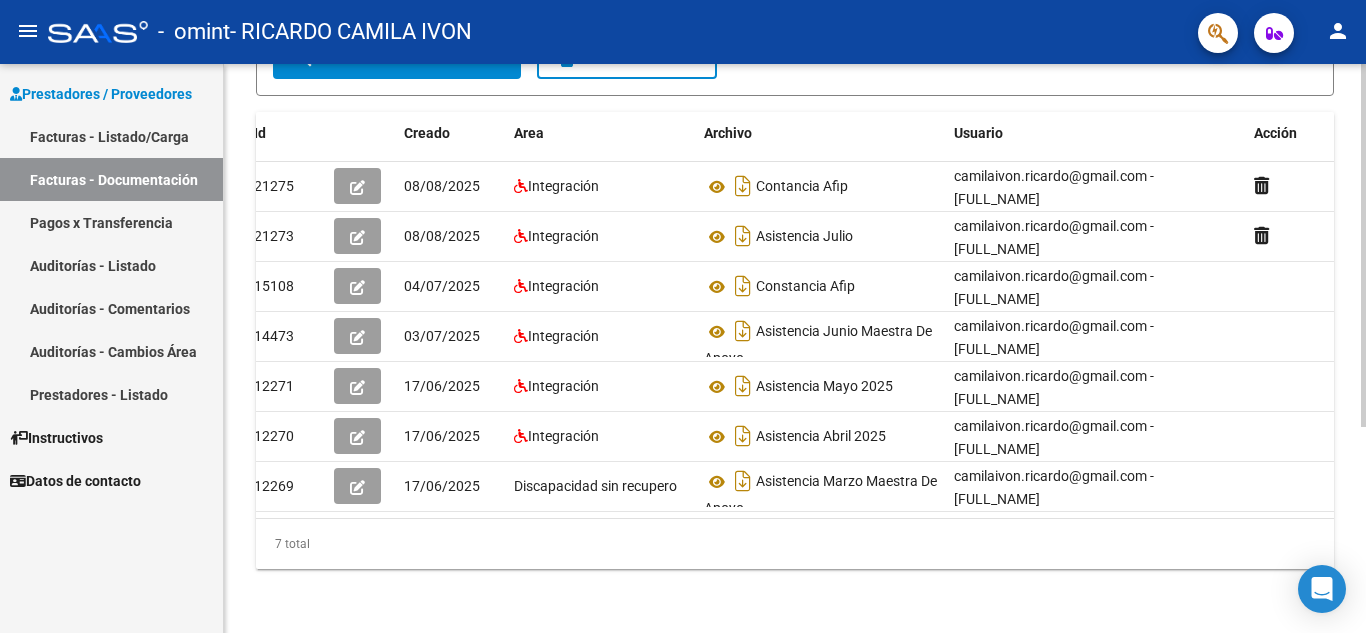 click 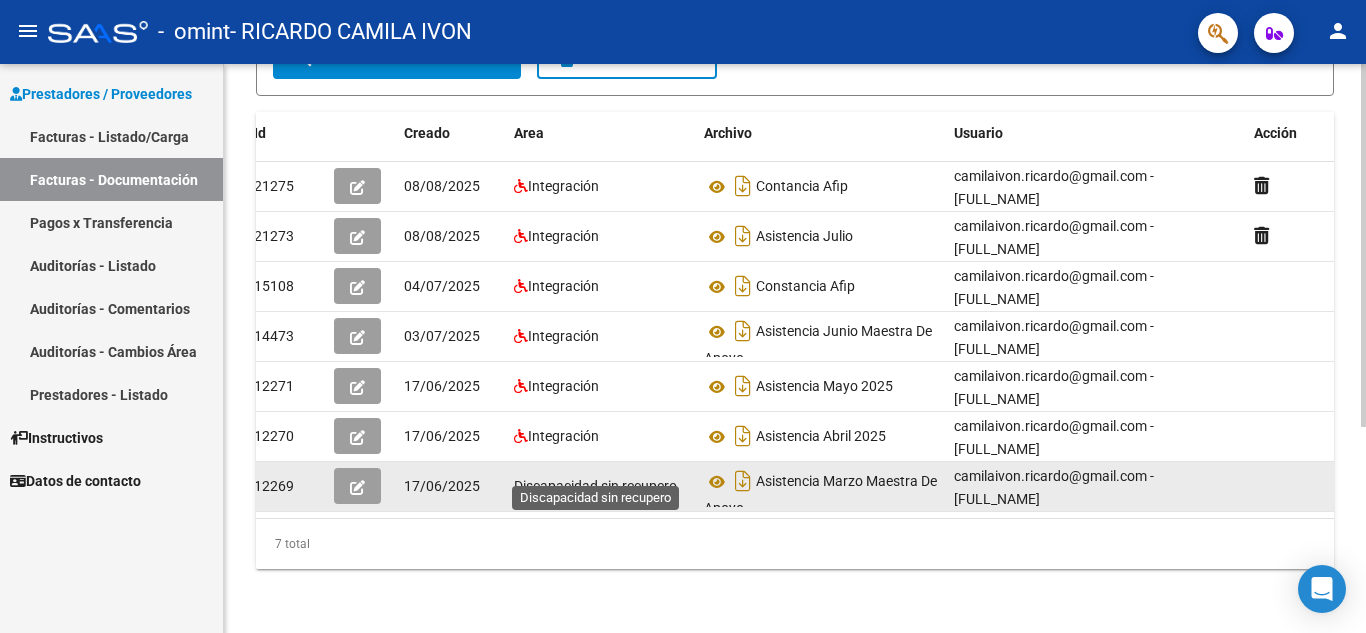 click on "Discapacidad sin recupero" 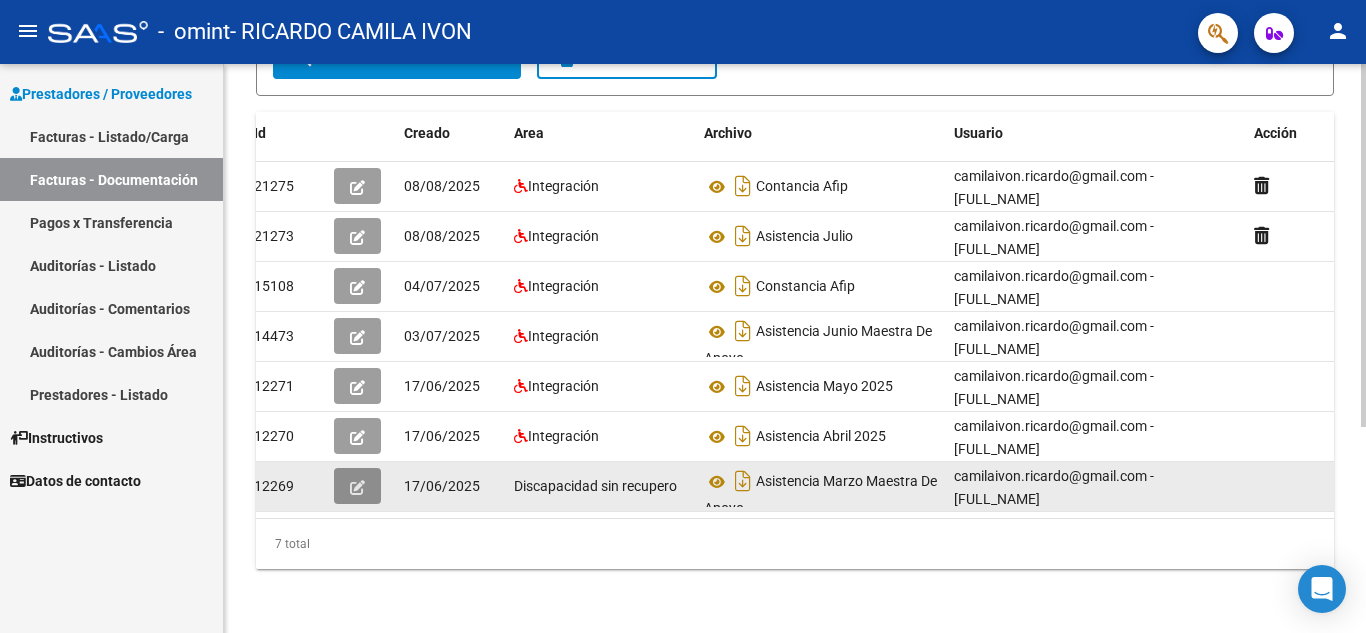 click 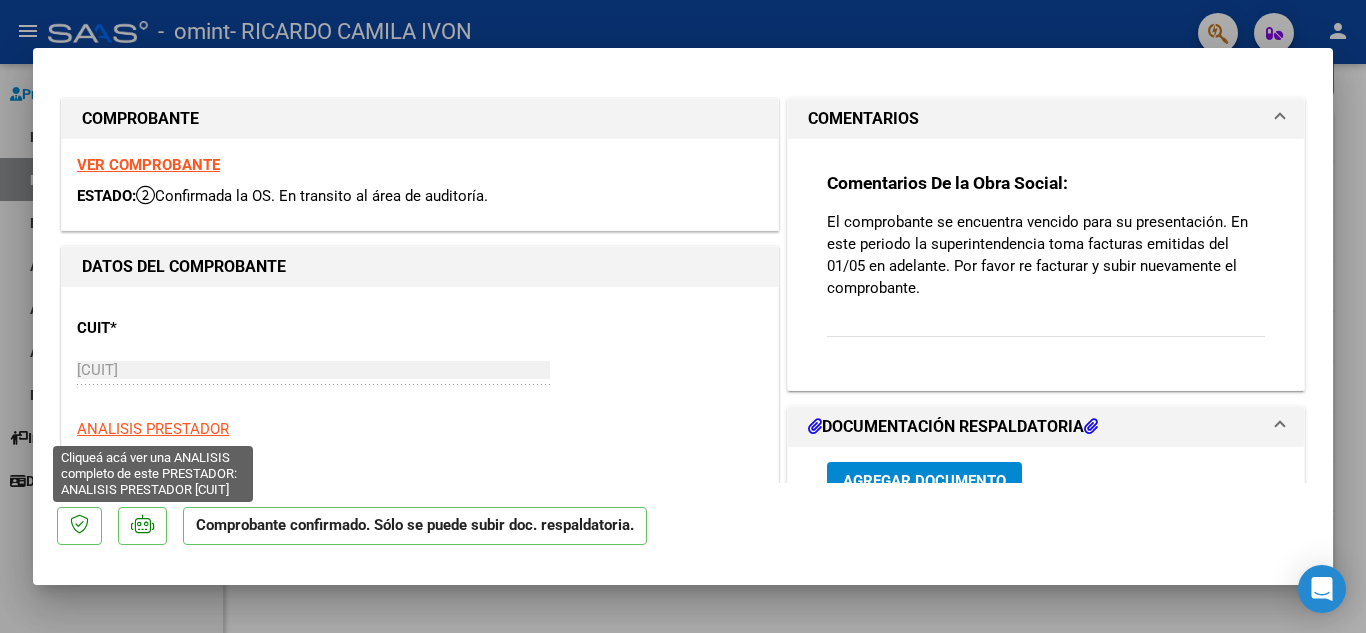 click on "ANALISIS PRESTADOR" at bounding box center (153, 429) 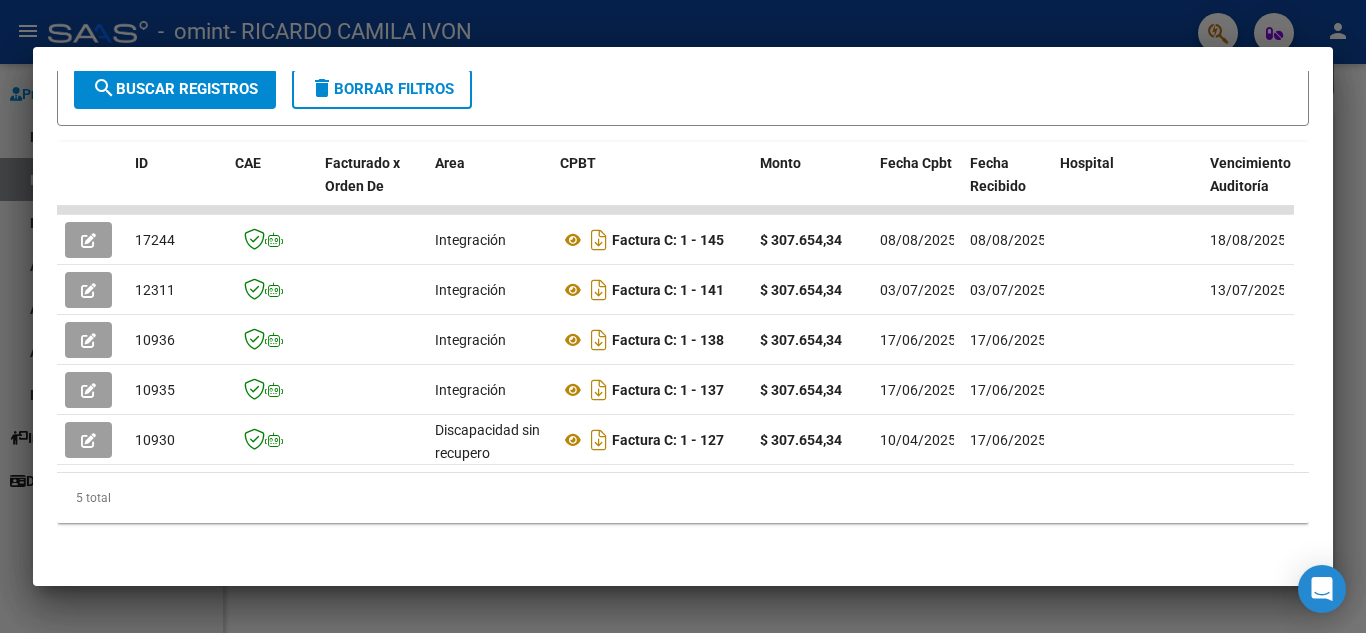scroll, scrollTop: 428, scrollLeft: 0, axis: vertical 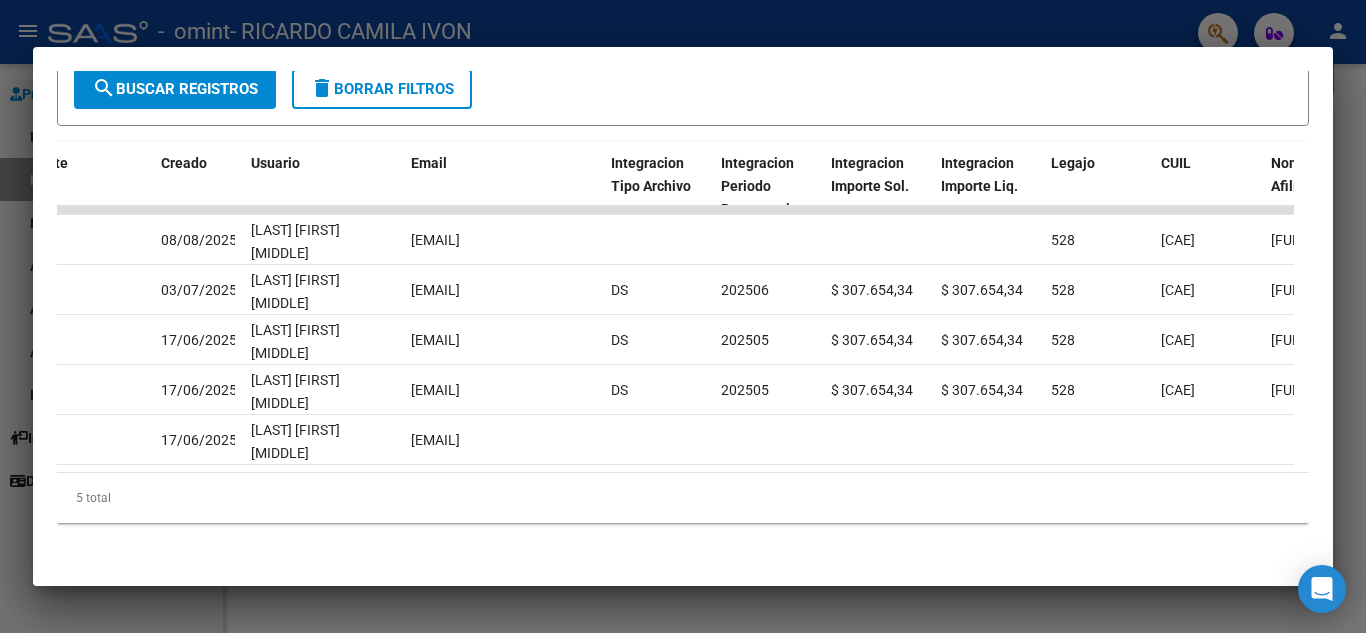 drag, startPoint x: 917, startPoint y: 592, endPoint x: 531, endPoint y: 496, distance: 397.75873 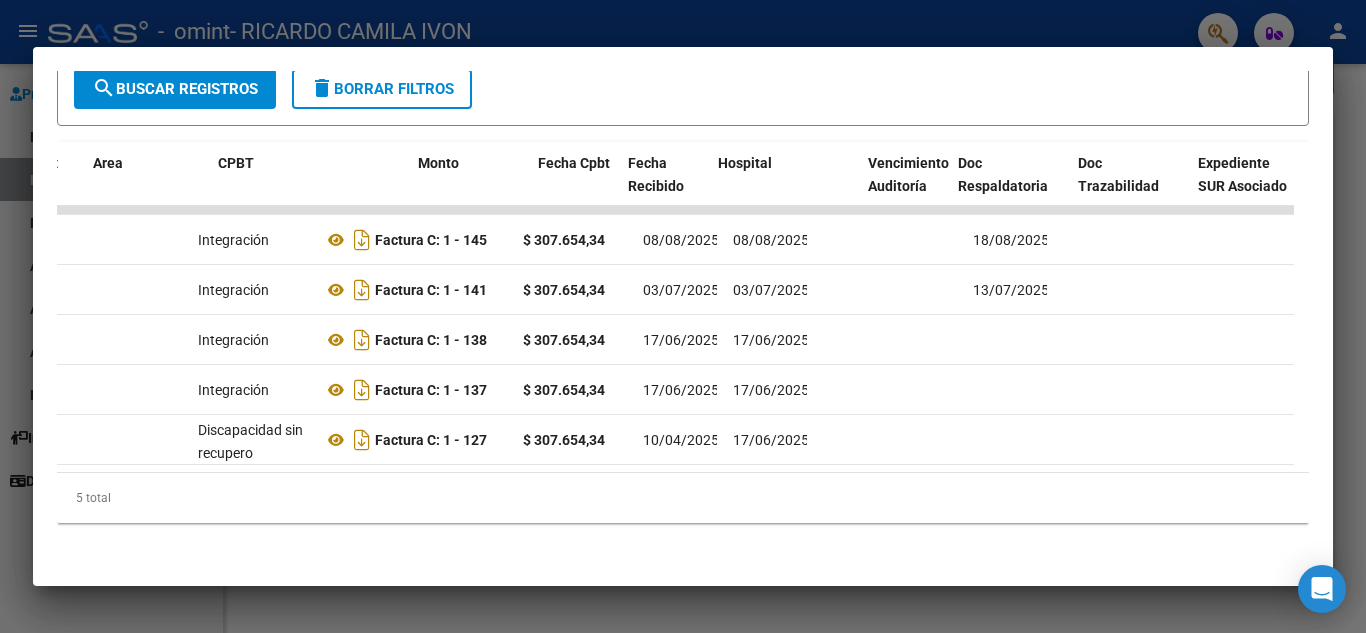 scroll, scrollTop: 0, scrollLeft: 342, axis: horizontal 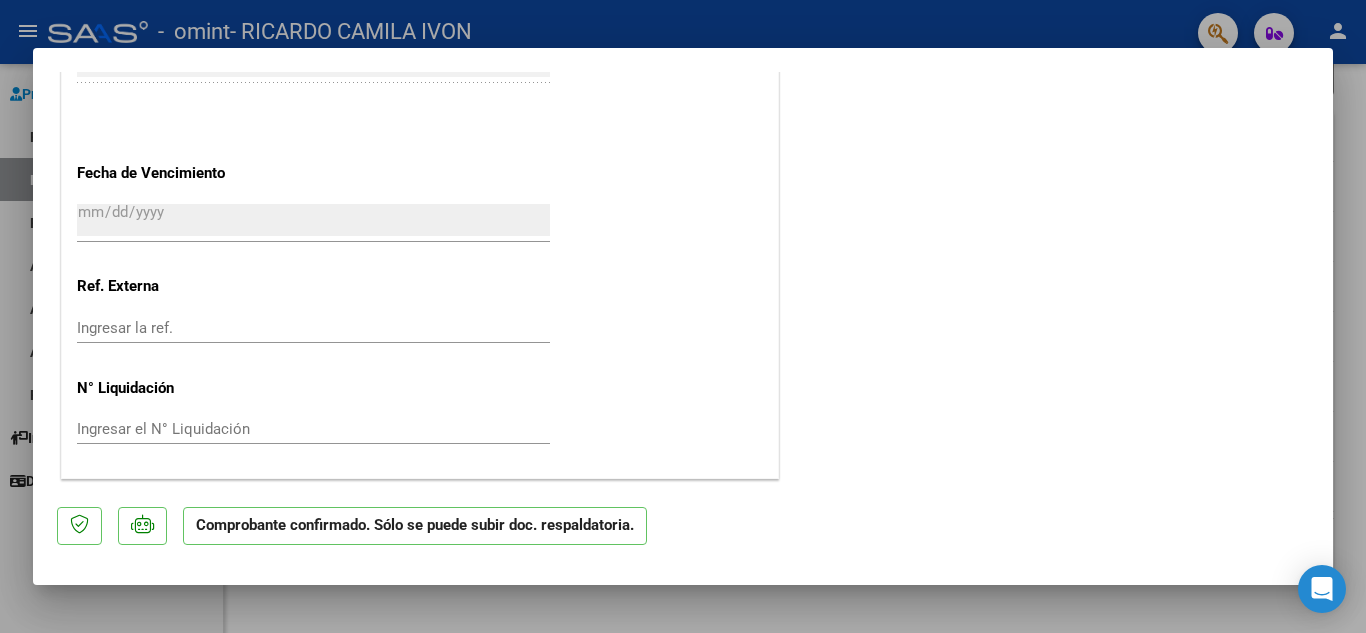 type 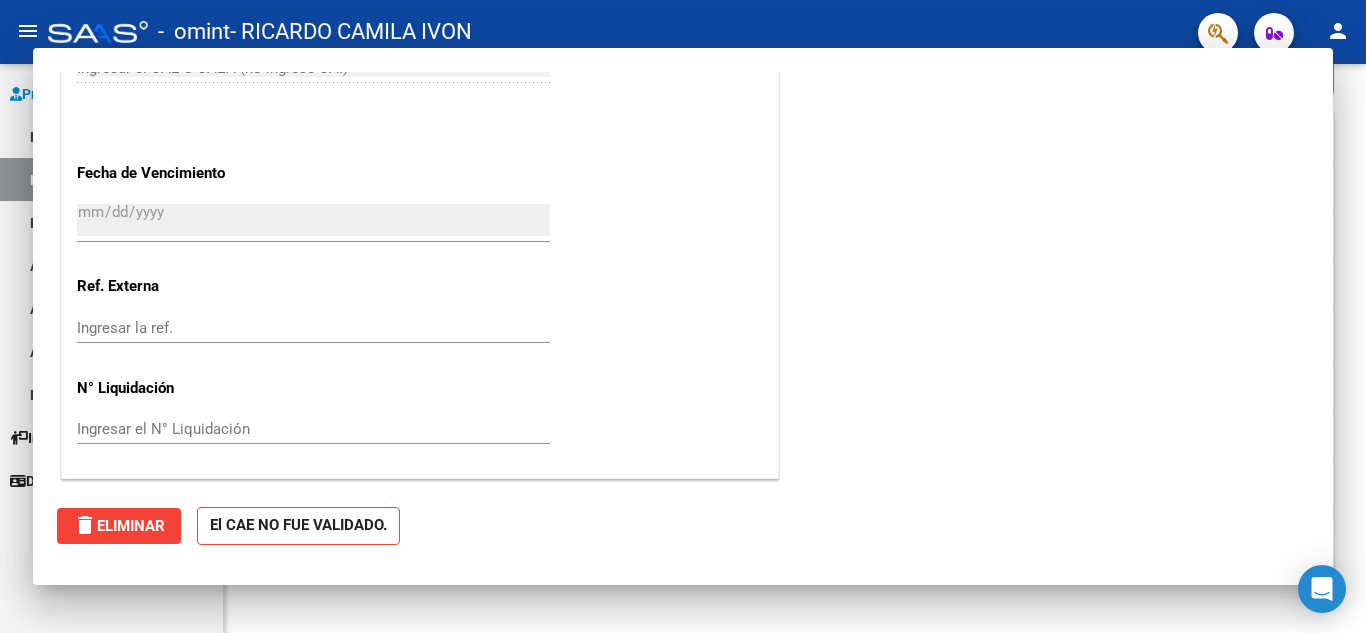 scroll, scrollTop: 1098, scrollLeft: 0, axis: vertical 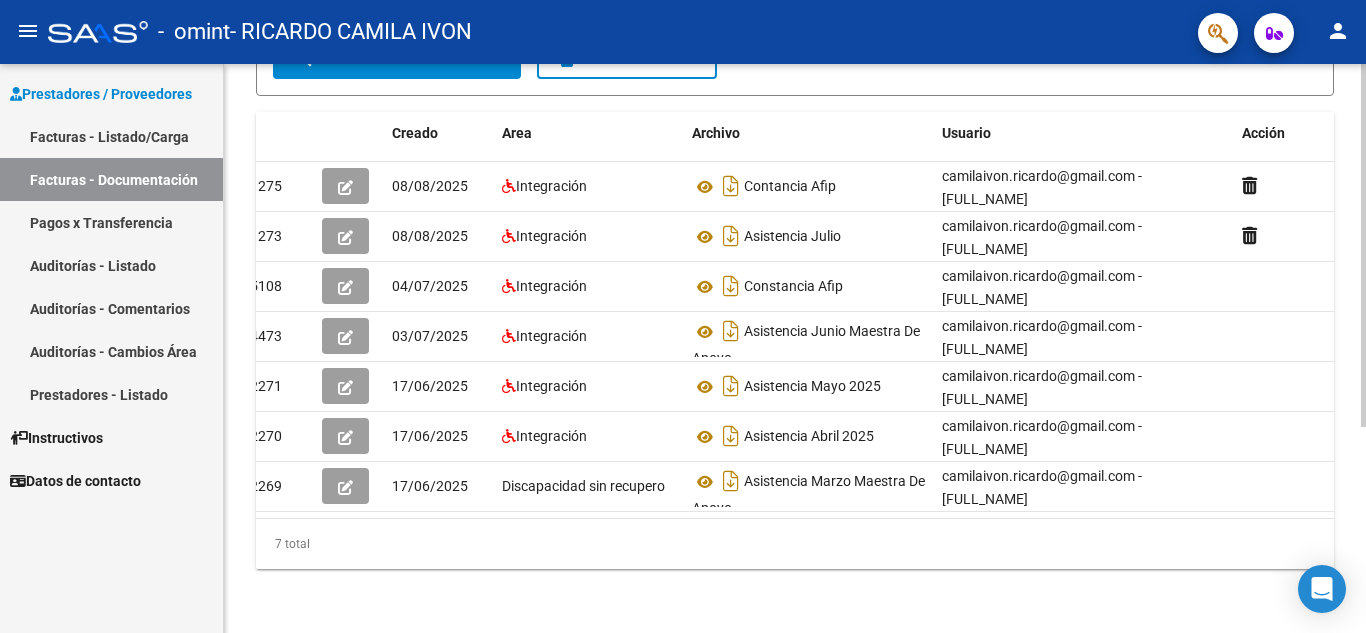 click 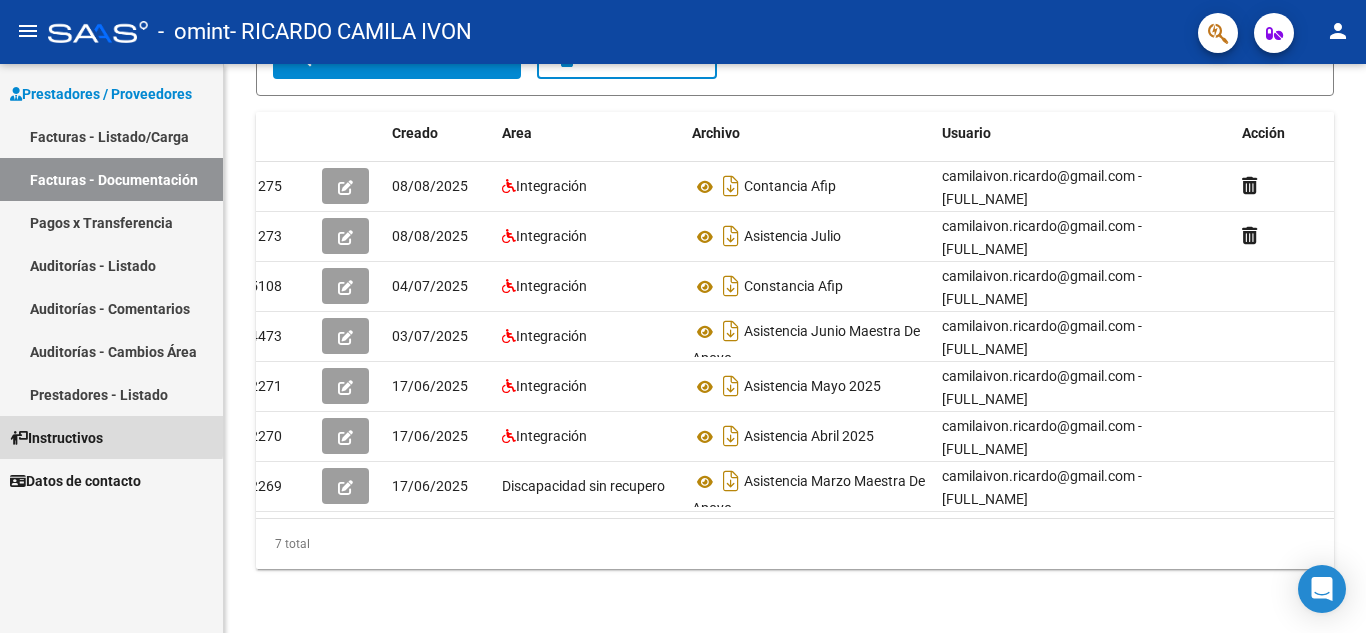 click on "Instructivos" at bounding box center (56, 438) 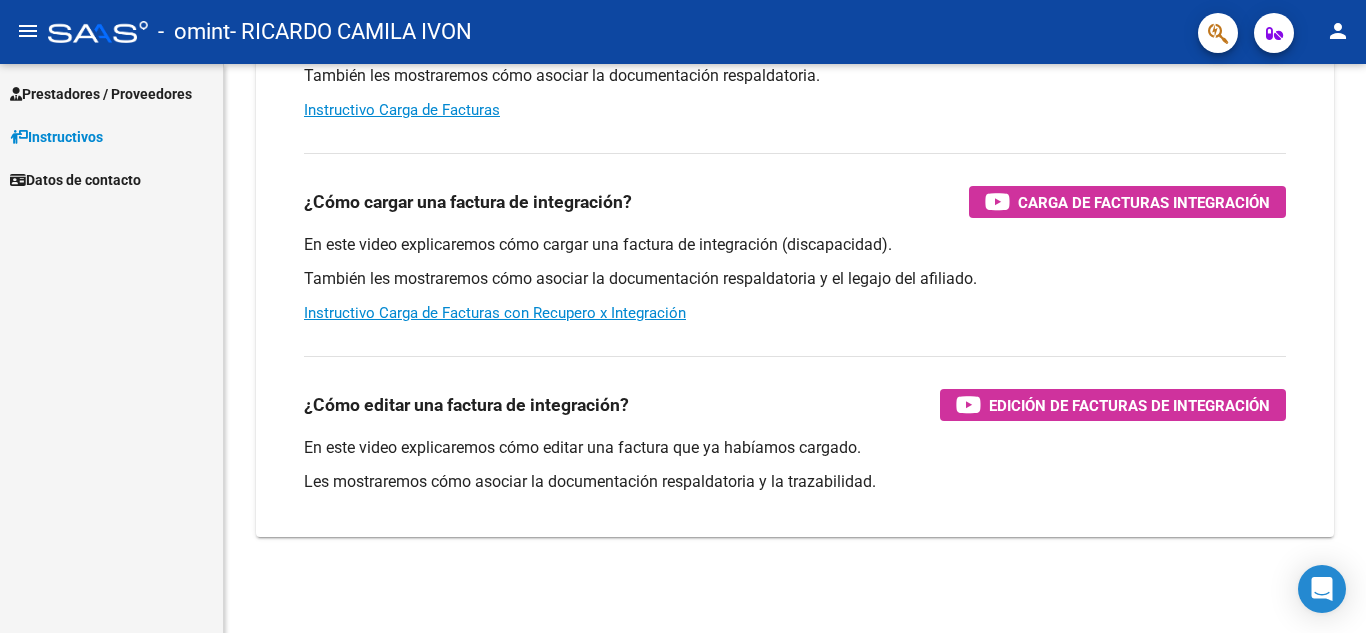 scroll, scrollTop: 308, scrollLeft: 0, axis: vertical 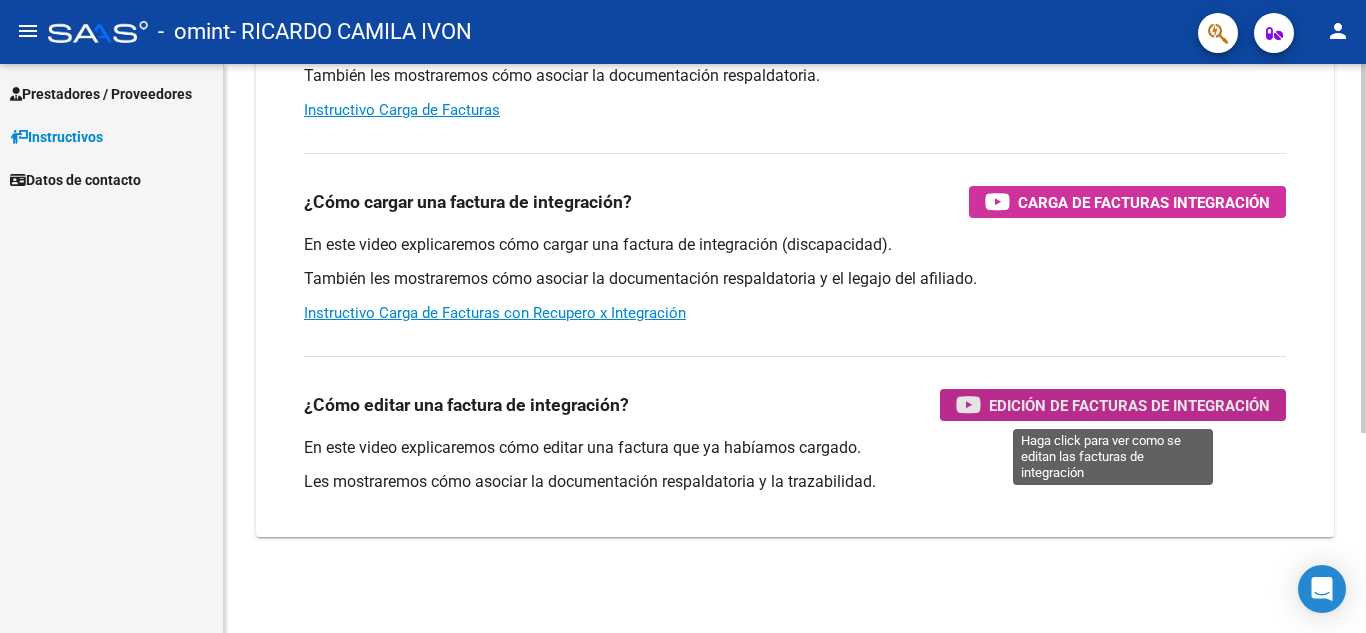 click on "Edición de Facturas de integración" at bounding box center [1129, 405] 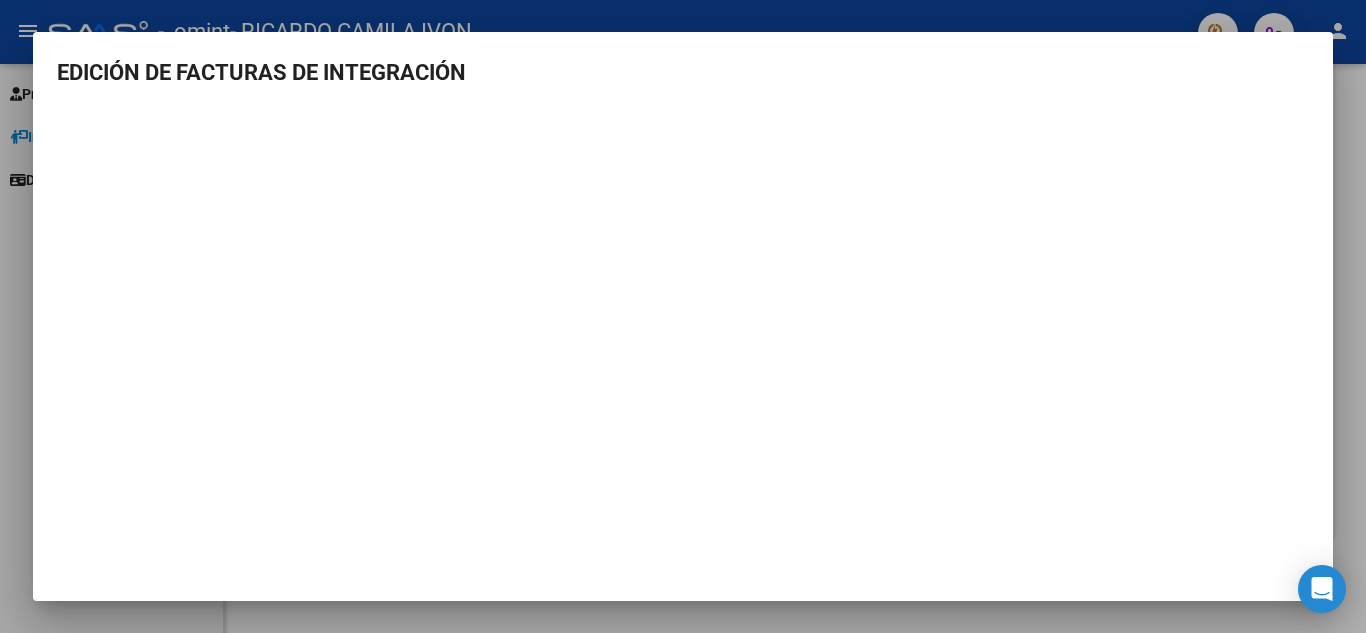 click at bounding box center [683, 316] 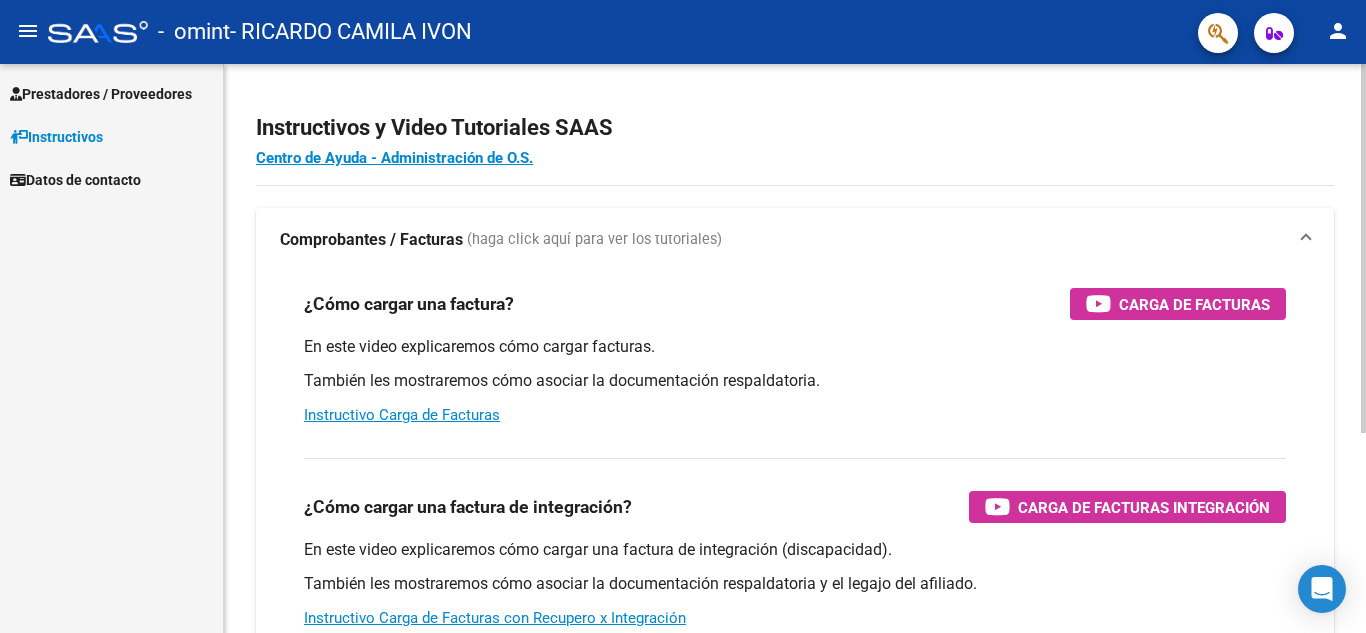 scroll, scrollTop: 0, scrollLeft: 0, axis: both 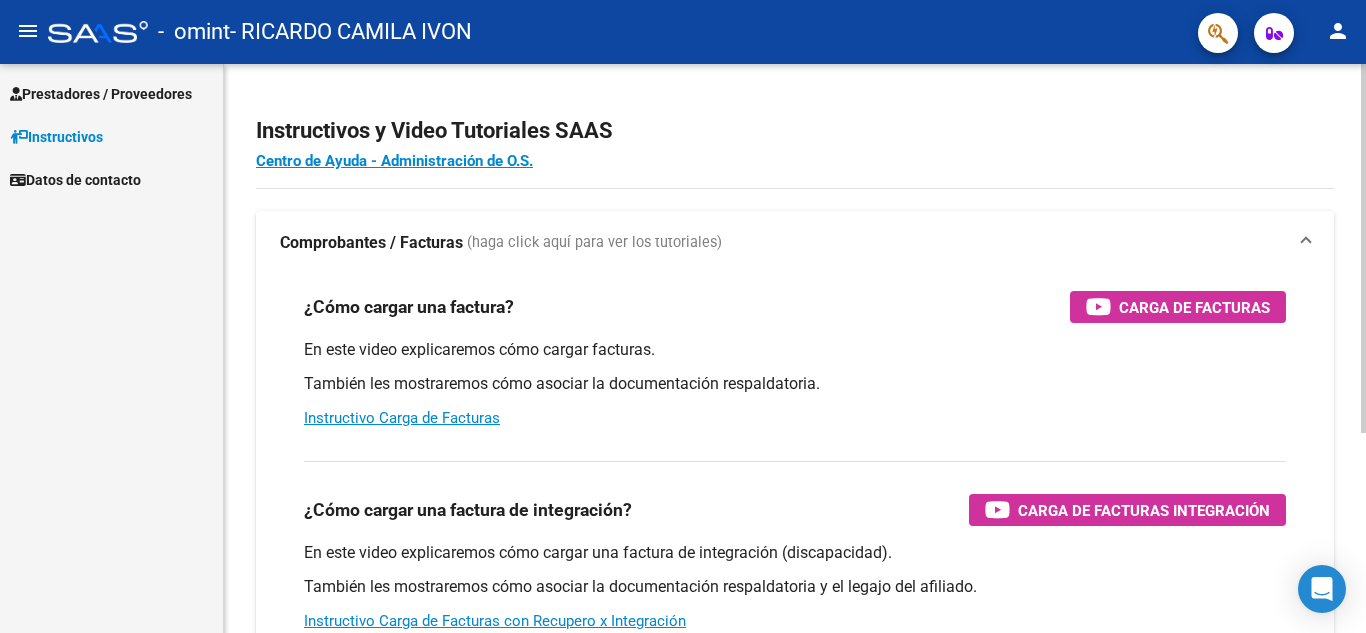 click on "menu - omint - [FULL_NAME] person Prestadores / Proveedores Facturas - Listado/Carga Facturas - Documentación Pagos x Transferencia Auditorías - Listado Auditorías - Comentarios Auditorías - Cambios Área Prestadores - Listado Instructivos Instructivos y Video Tutoriales SAAS Centro de Ayuda - Administración de O.S. Comprobantes / Facturas (haga click aquí para ver los tutoriales) ¿Cómo cargar una factura? Carga de Facturas En este video explicaremos cómo cargar facturas. También les mostraremos cómo asociar la documentación respaldatoria. Instructivo Carga de Facturas ¿Cómo cargar una factura de integración? Carga de Facturas Integración En este video explicaremos cómo cargar una factura de integración (discapacidad). También les mostraremos cómo asociar la documentación respaldatoria y el legajo del afiliado. Instructivo Carga de Facturas con Recupero x Integración ¿Cómo editar una factura de integración? Today" at bounding box center (683, 316) 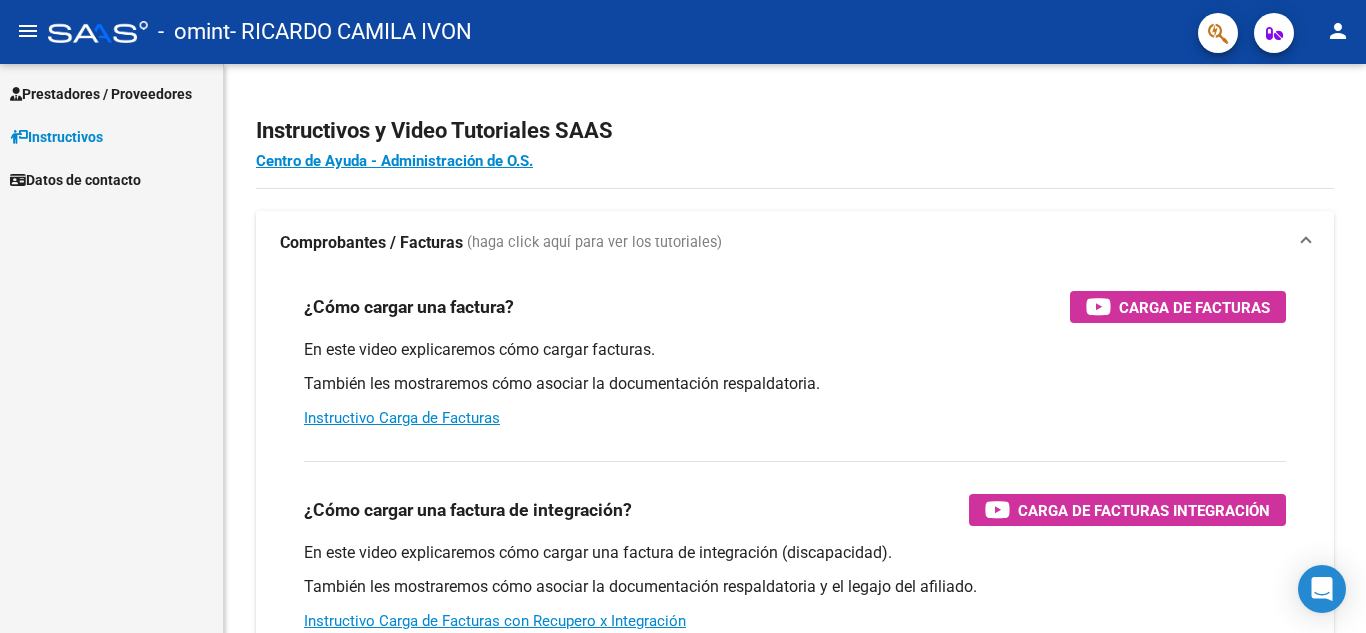 click on "Prestadores / Proveedores" at bounding box center (111, 93) 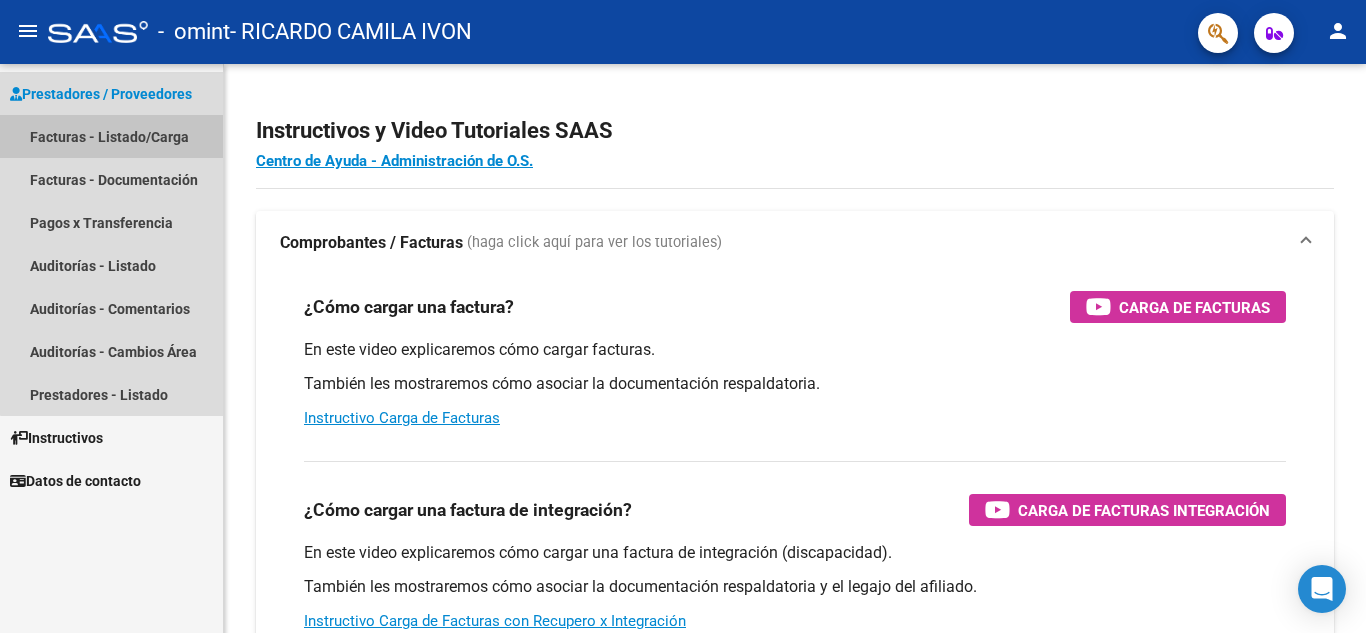 click on "Facturas - Listado/Carga" at bounding box center (111, 136) 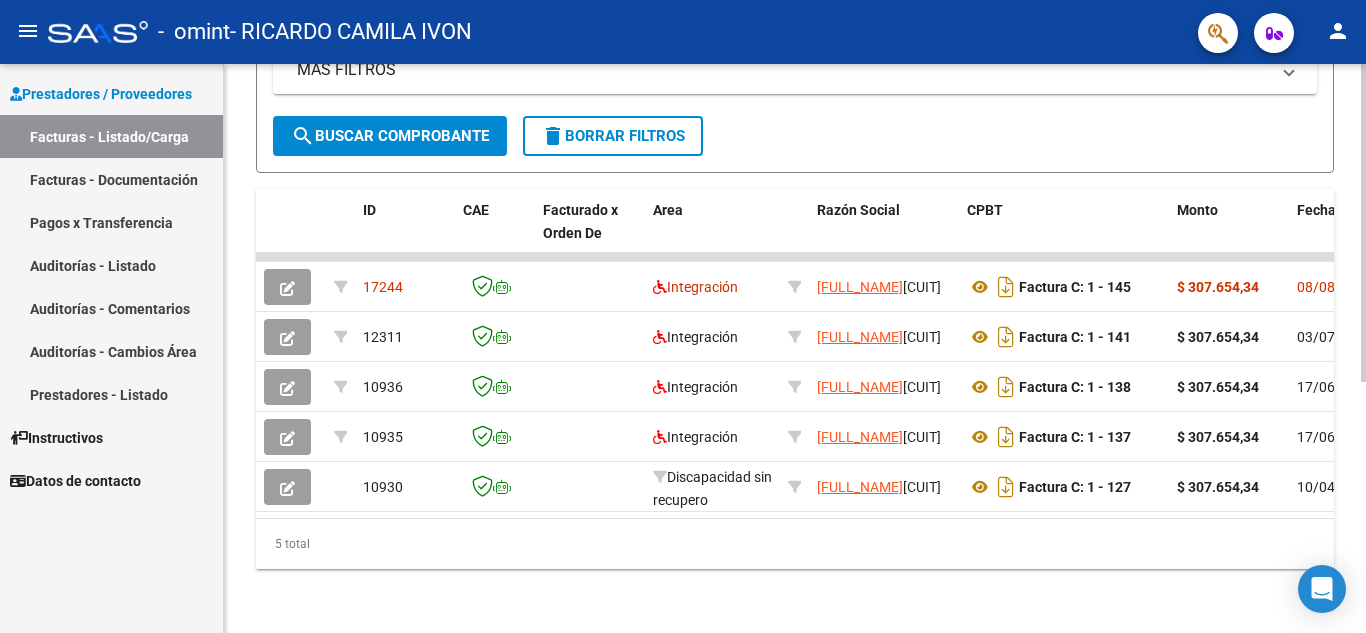 scroll, scrollTop: 449, scrollLeft: 0, axis: vertical 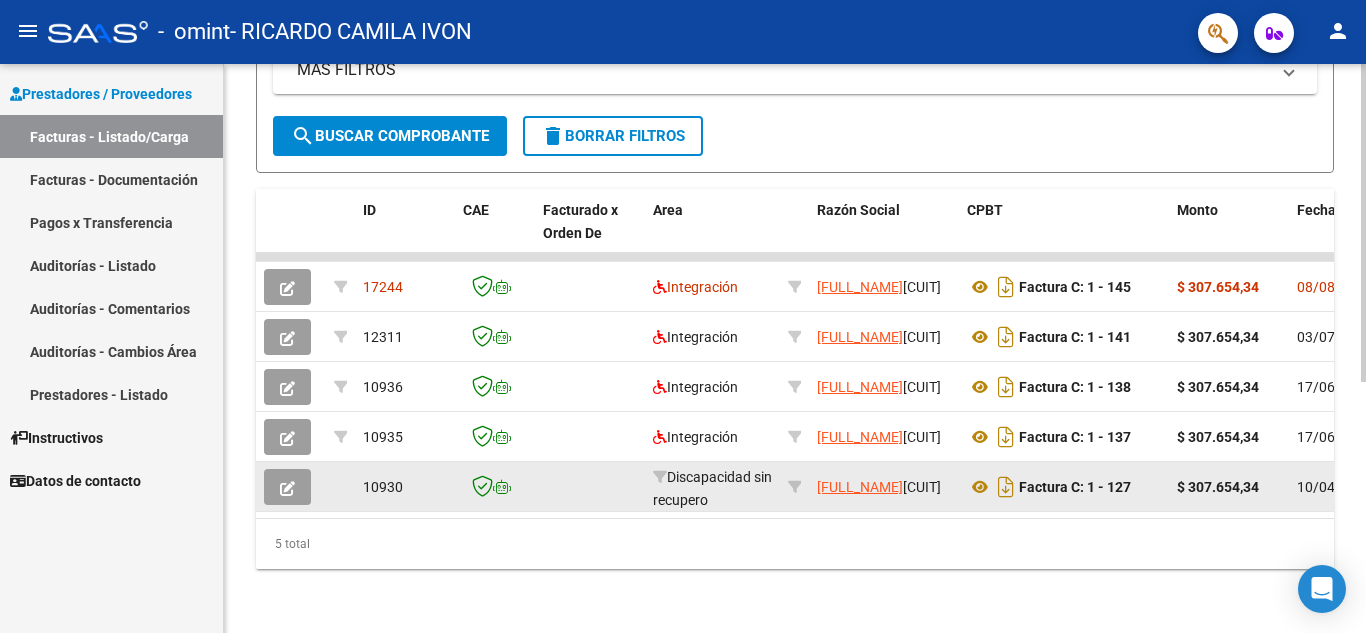 drag, startPoint x: 515, startPoint y: 502, endPoint x: 737, endPoint y: 487, distance: 222.50618 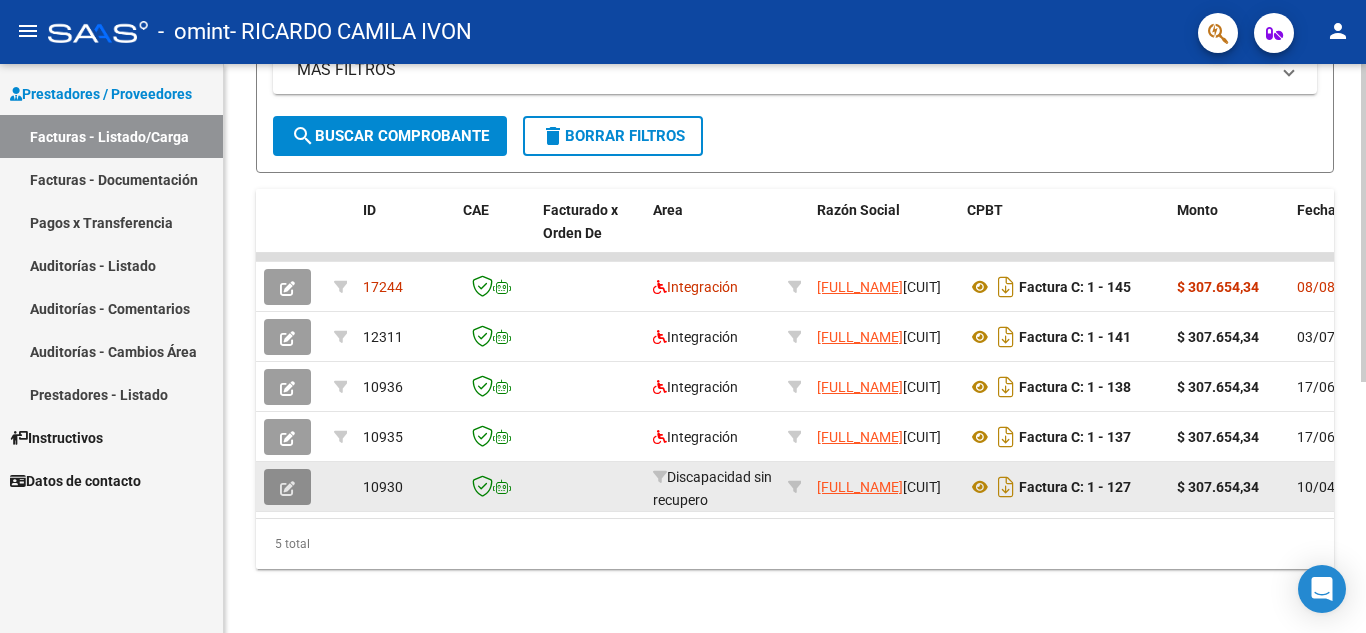 click 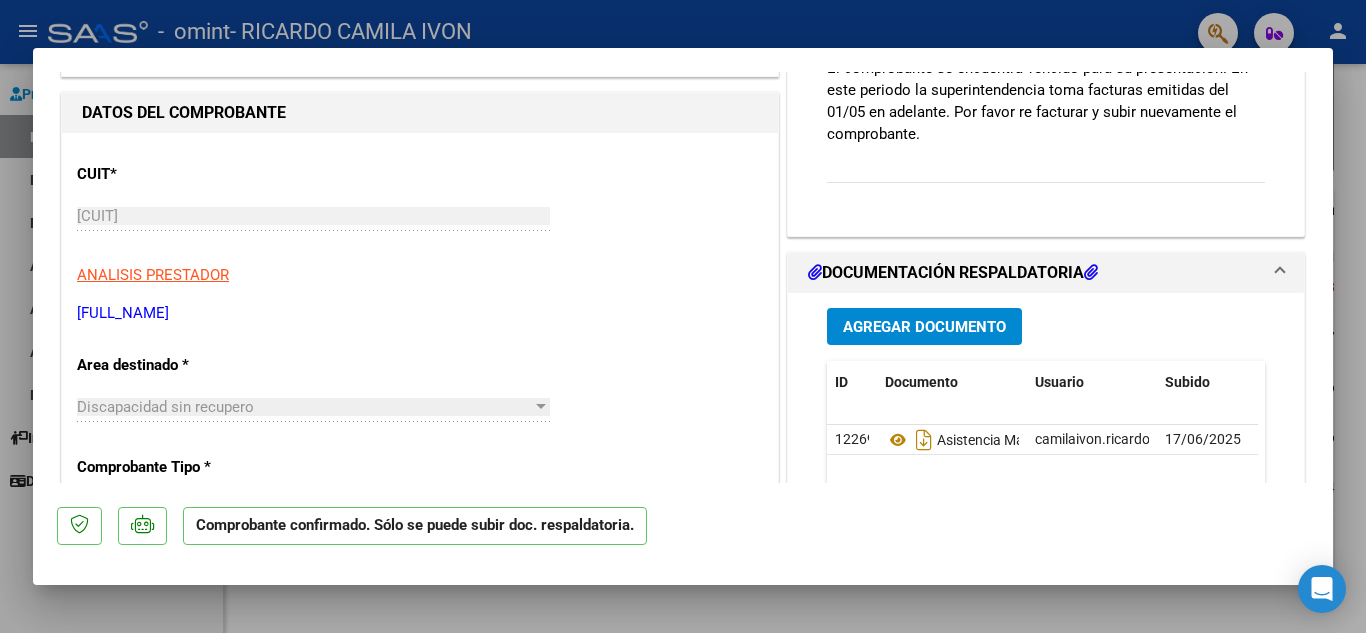 scroll, scrollTop: 272, scrollLeft: 0, axis: vertical 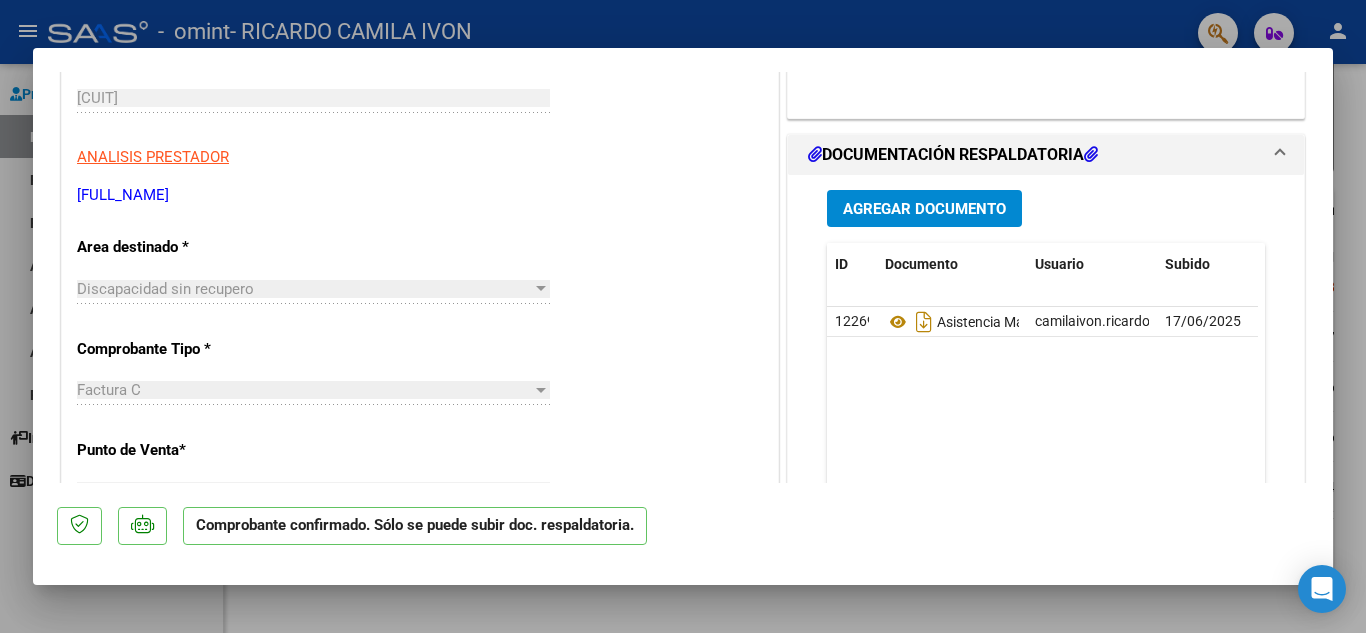 click at bounding box center [541, 288] 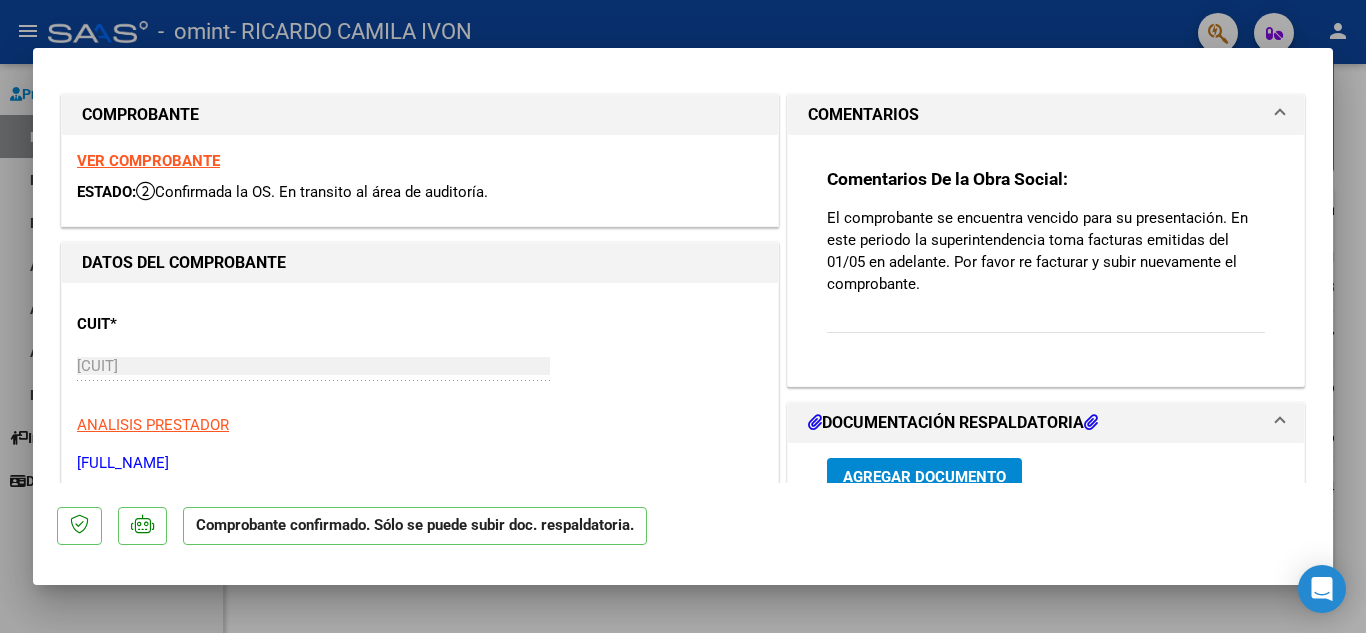 scroll, scrollTop: 8, scrollLeft: 0, axis: vertical 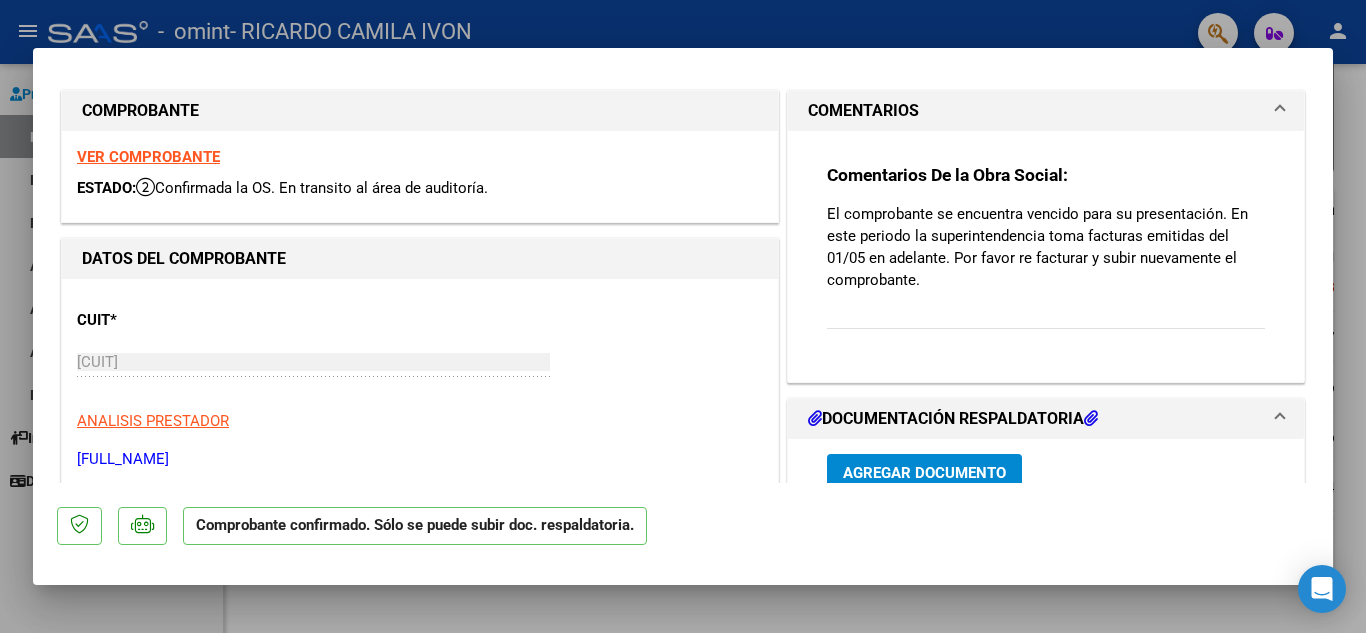 click on "Comprobante confirmado. Sólo se puede subir doc. respaldatoria." 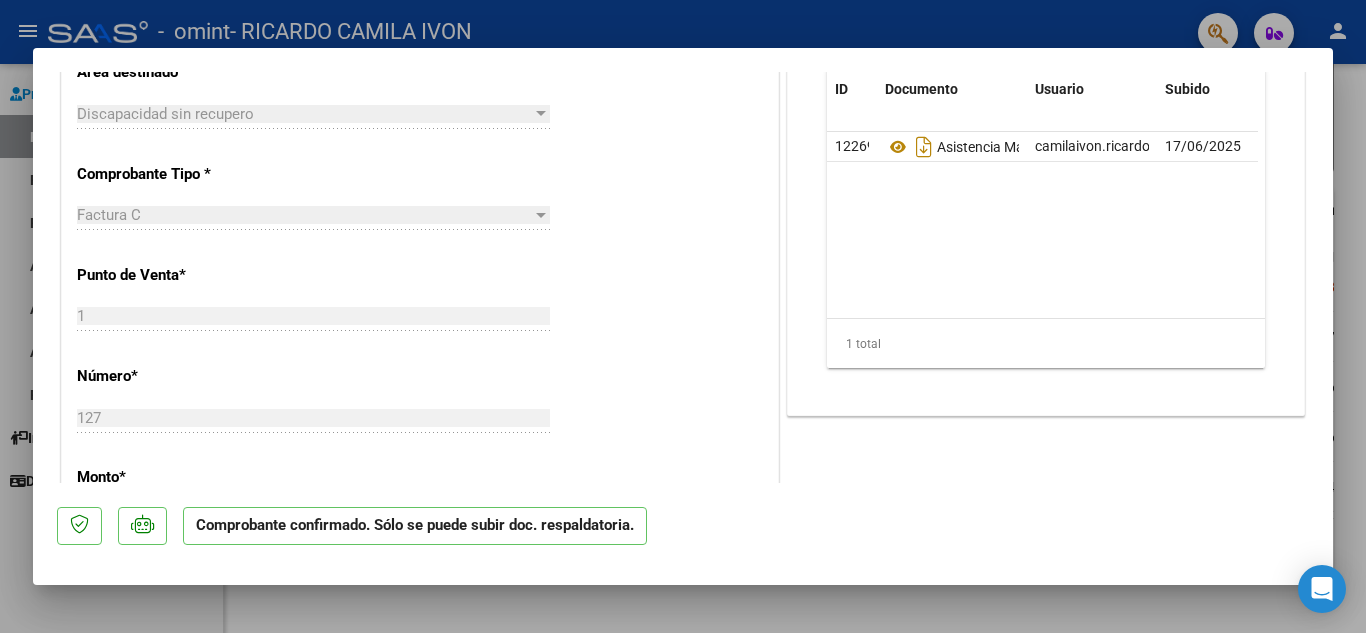 scroll, scrollTop: 451, scrollLeft: 0, axis: vertical 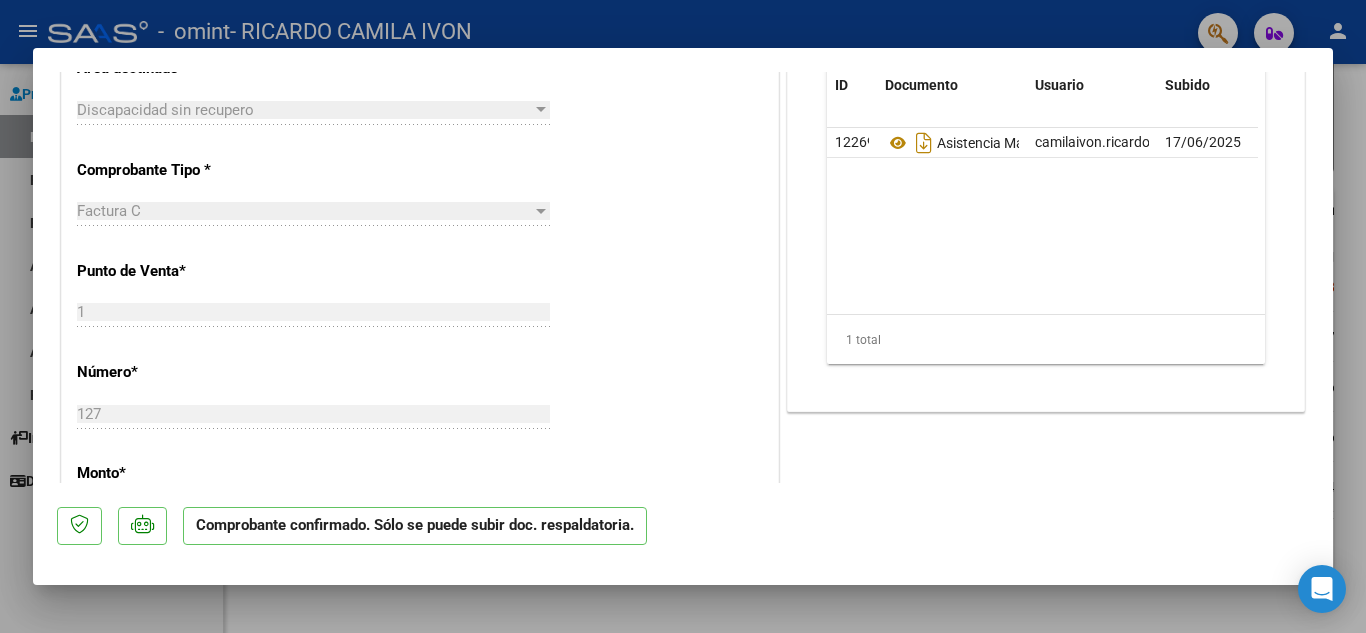 type 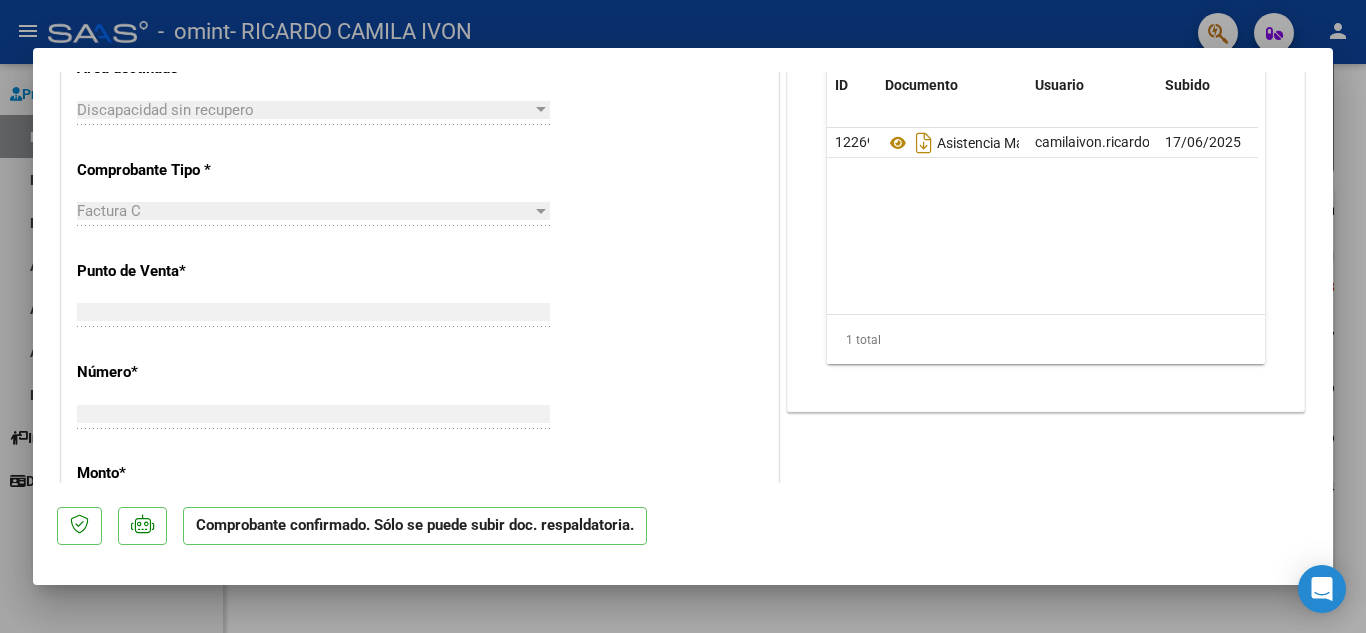 scroll, scrollTop: 436, scrollLeft: 0, axis: vertical 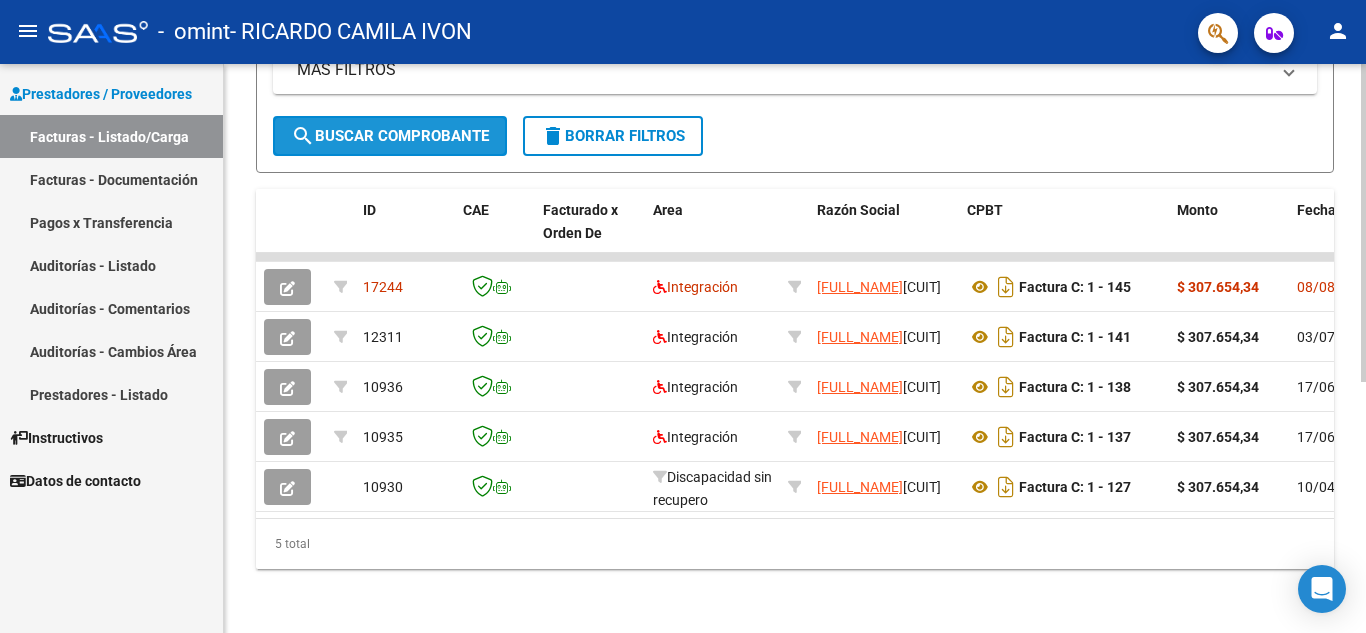 click on "search  Buscar Comprobante" 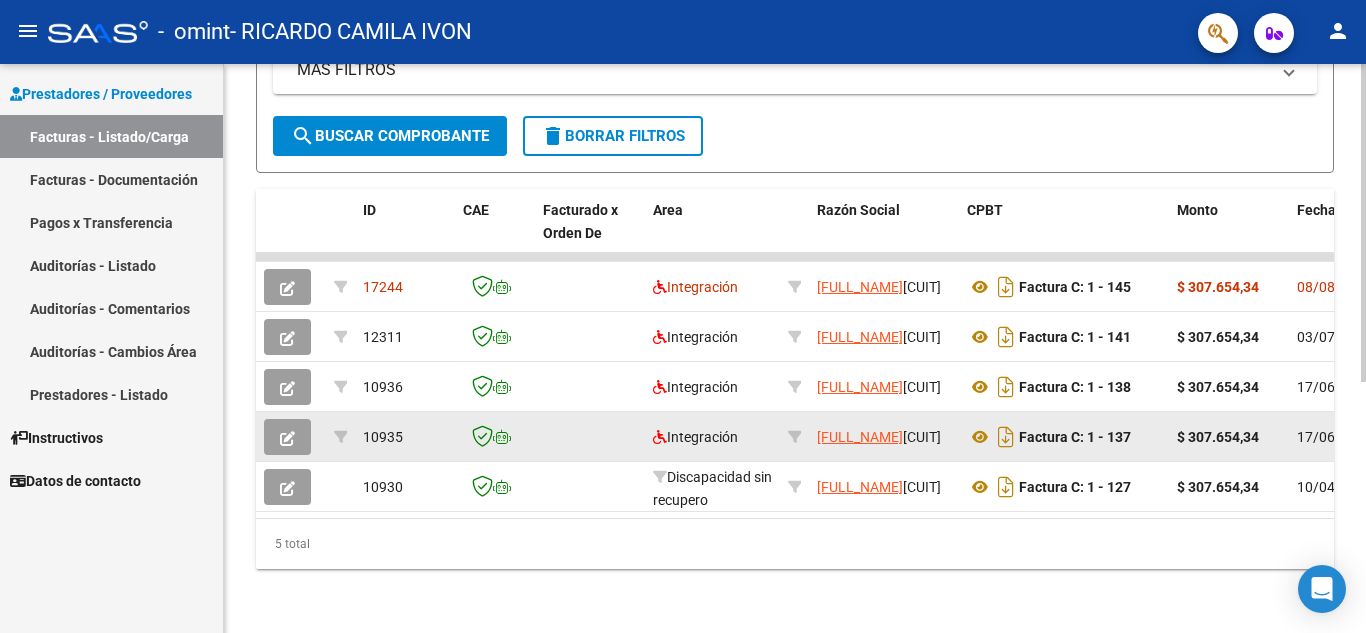 click on "Factura C: 1 - 137" 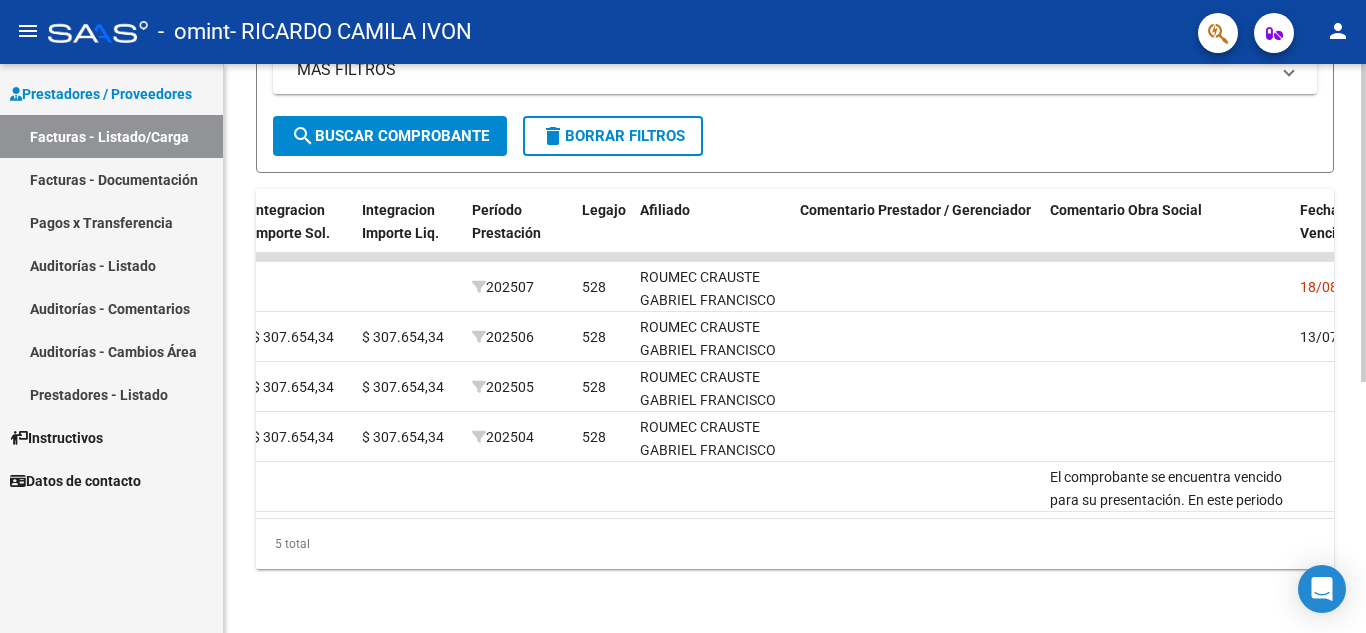 scroll, scrollTop: 0, scrollLeft: 2398, axis: horizontal 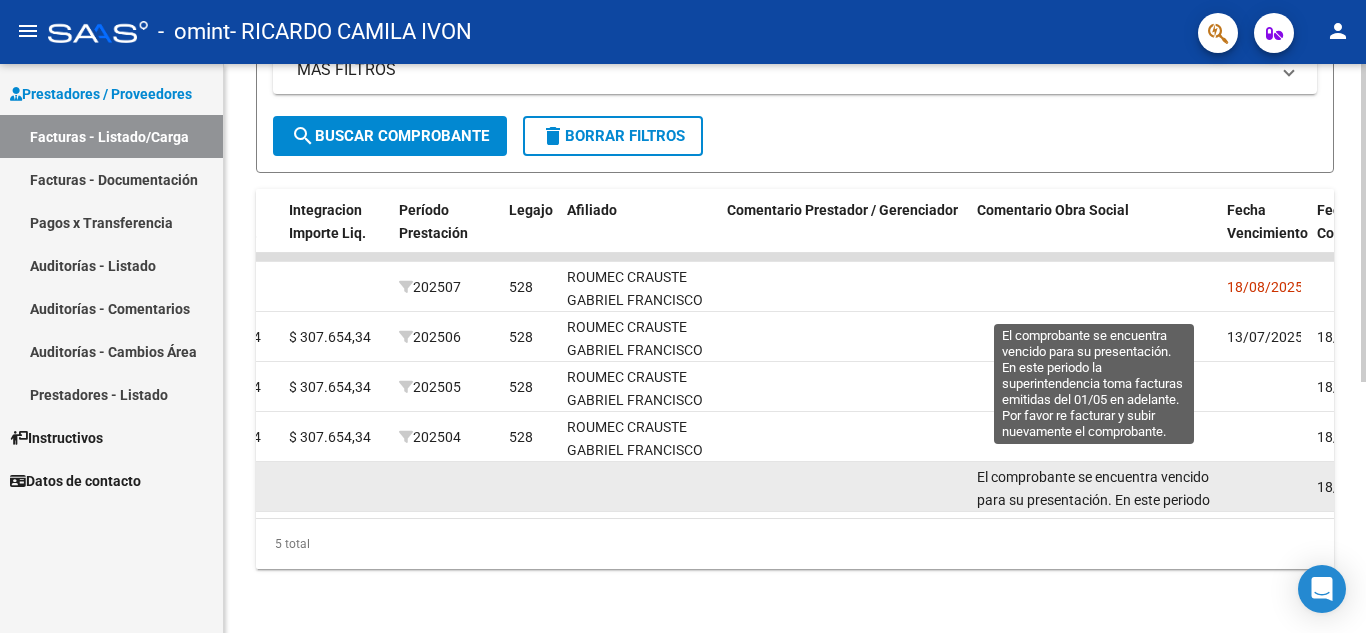 click on "El comprobante se encuentra vencido para su presentación. En este periodo la superintendencia toma facturas emitidas del 01/05 en adelante. Por favor re facturar y subir nuevamente el comprobante." 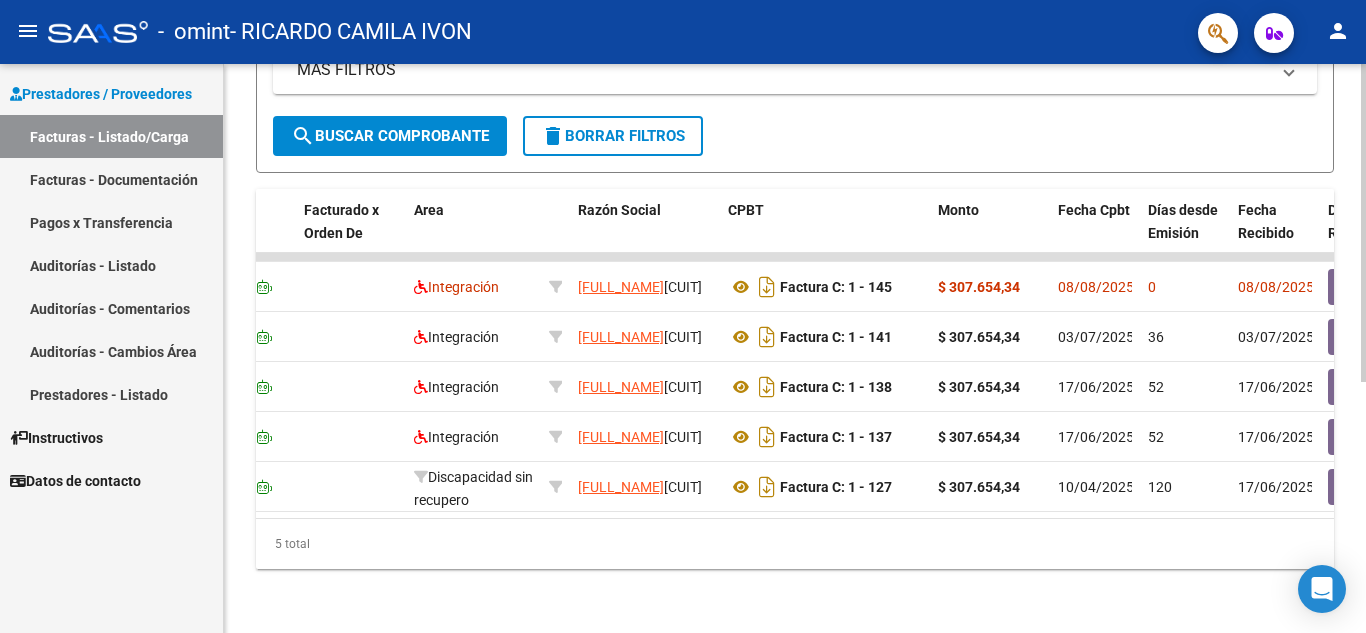 scroll, scrollTop: 0, scrollLeft: 230, axis: horizontal 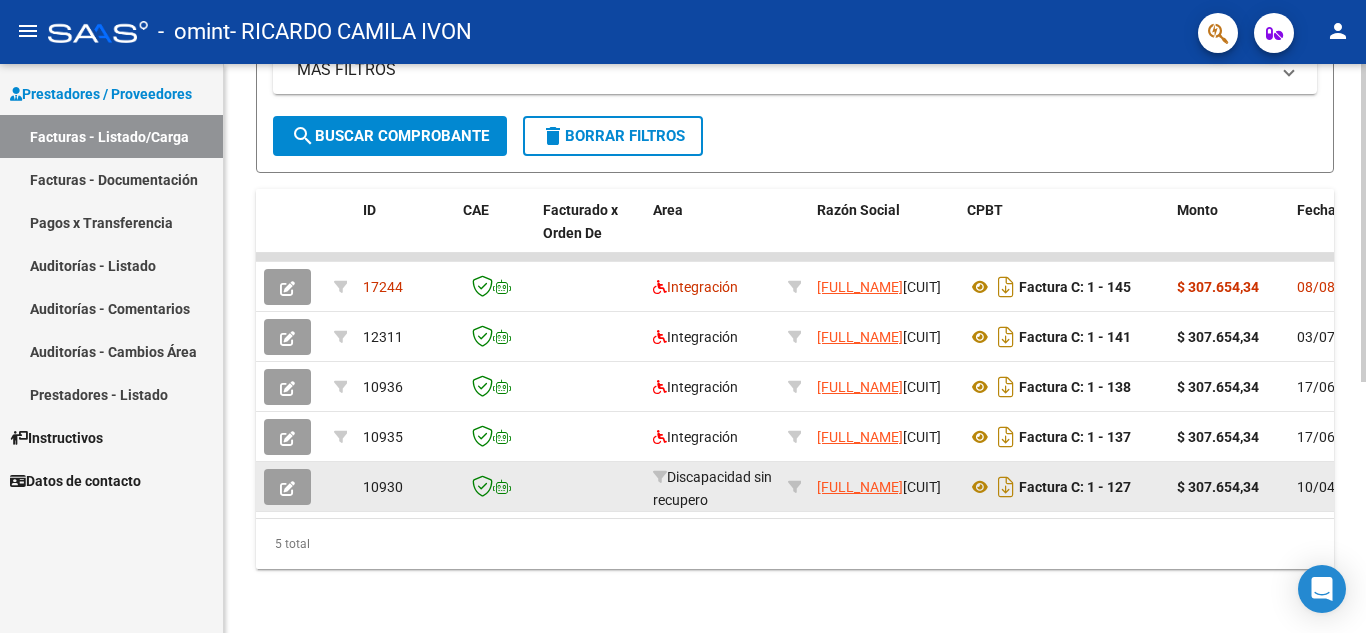 click 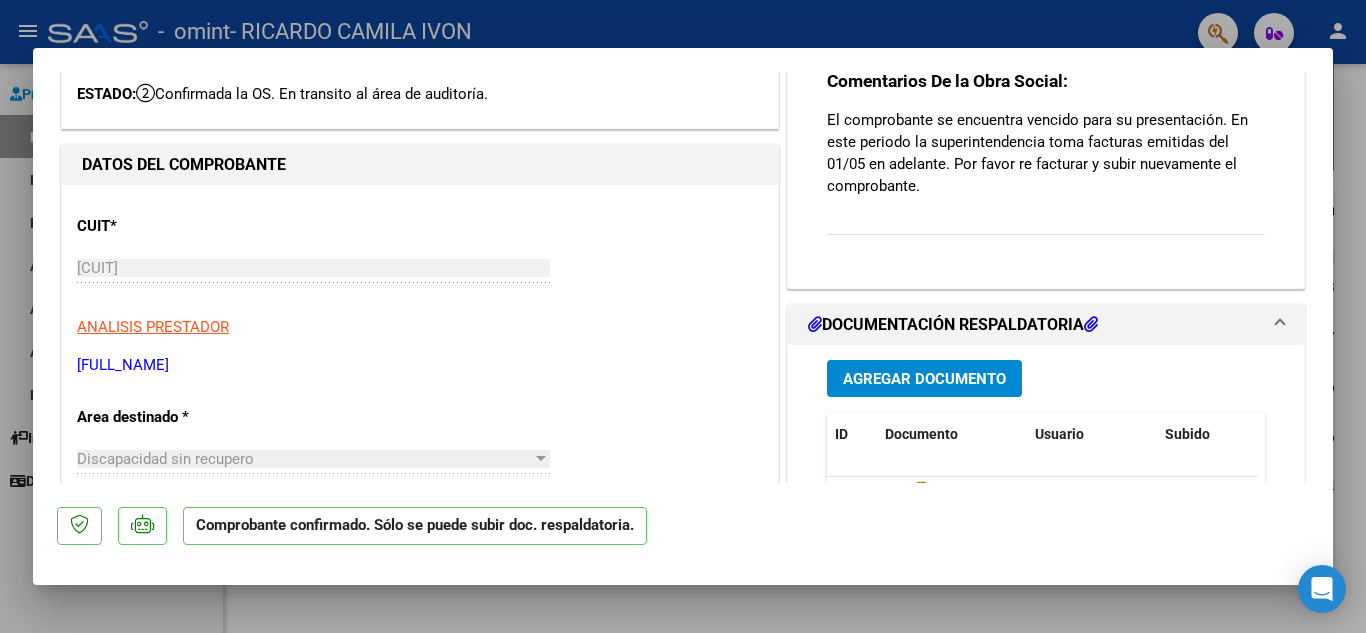 scroll, scrollTop: 85, scrollLeft: 0, axis: vertical 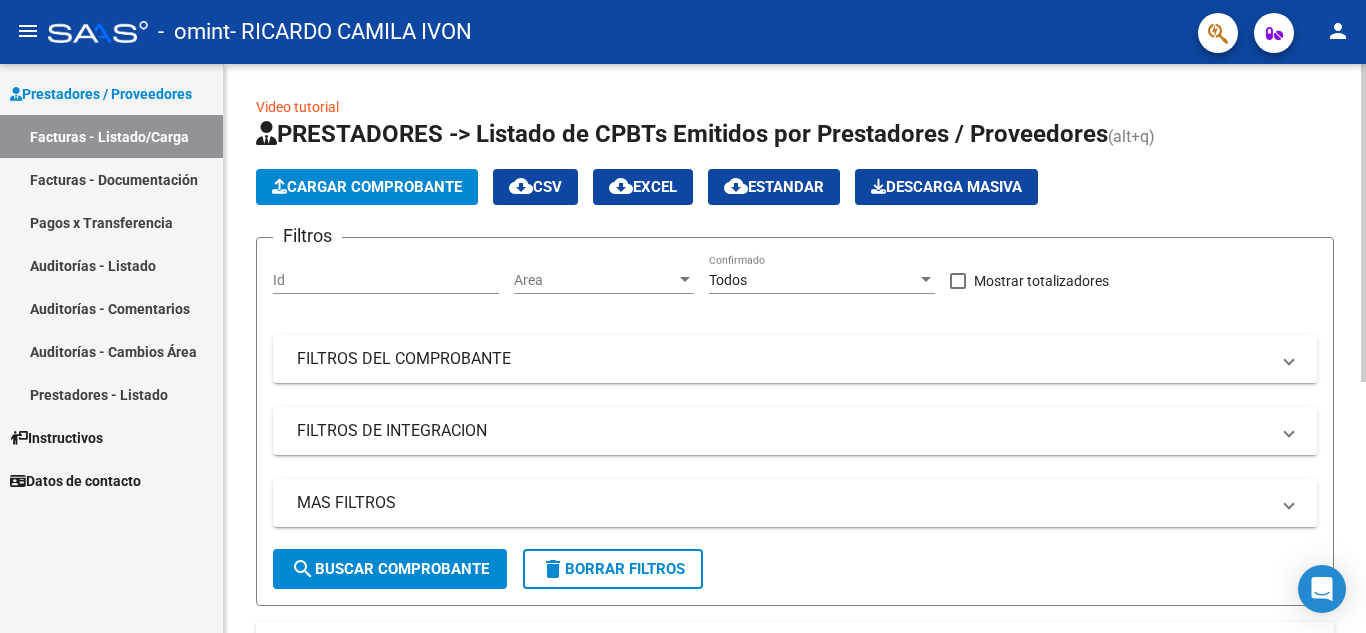 click 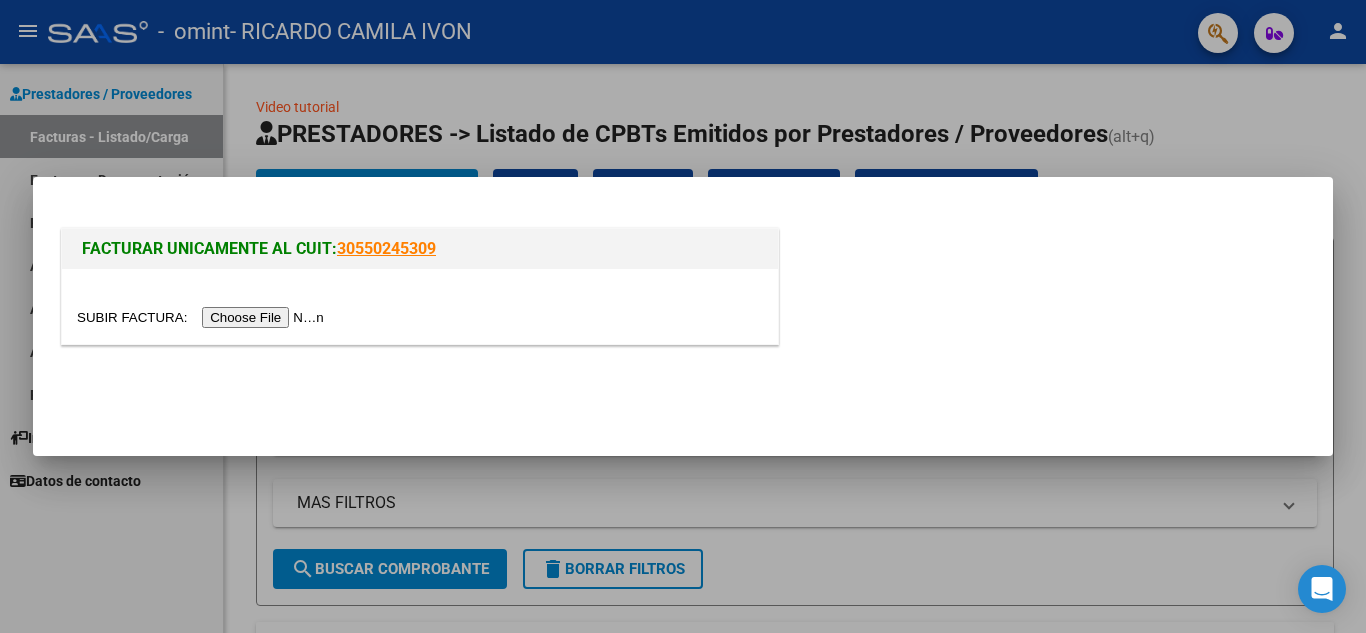 click at bounding box center (203, 317) 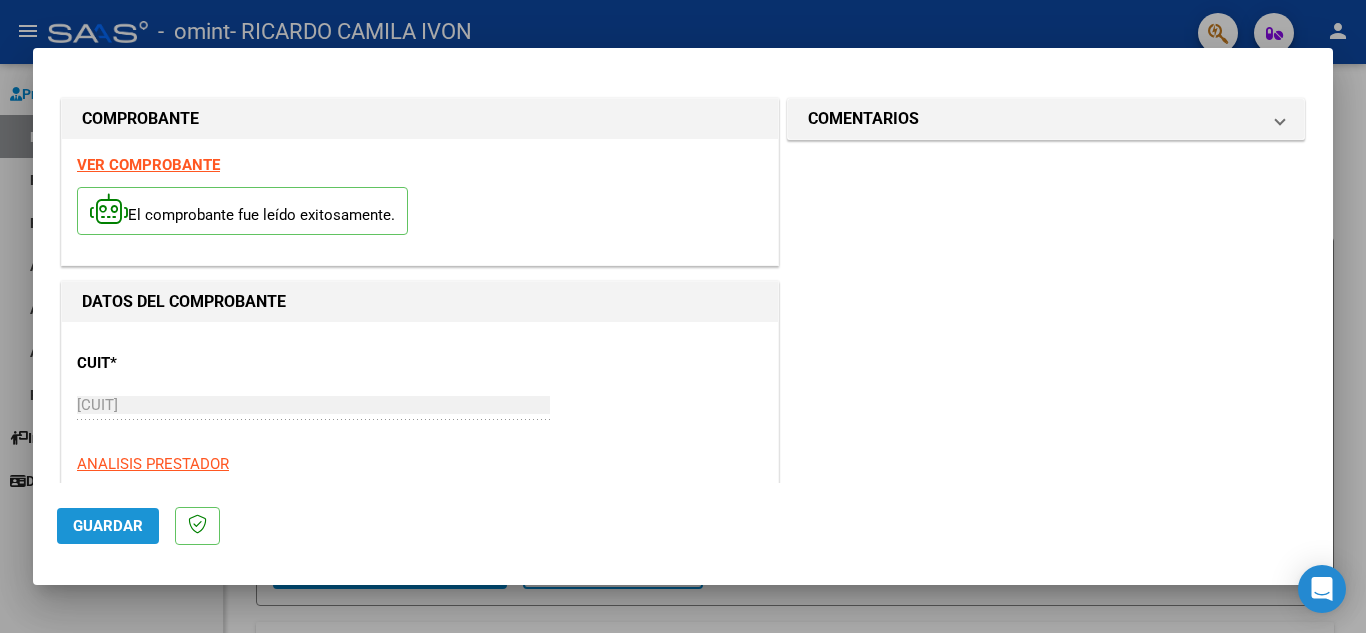 click on "Guardar" 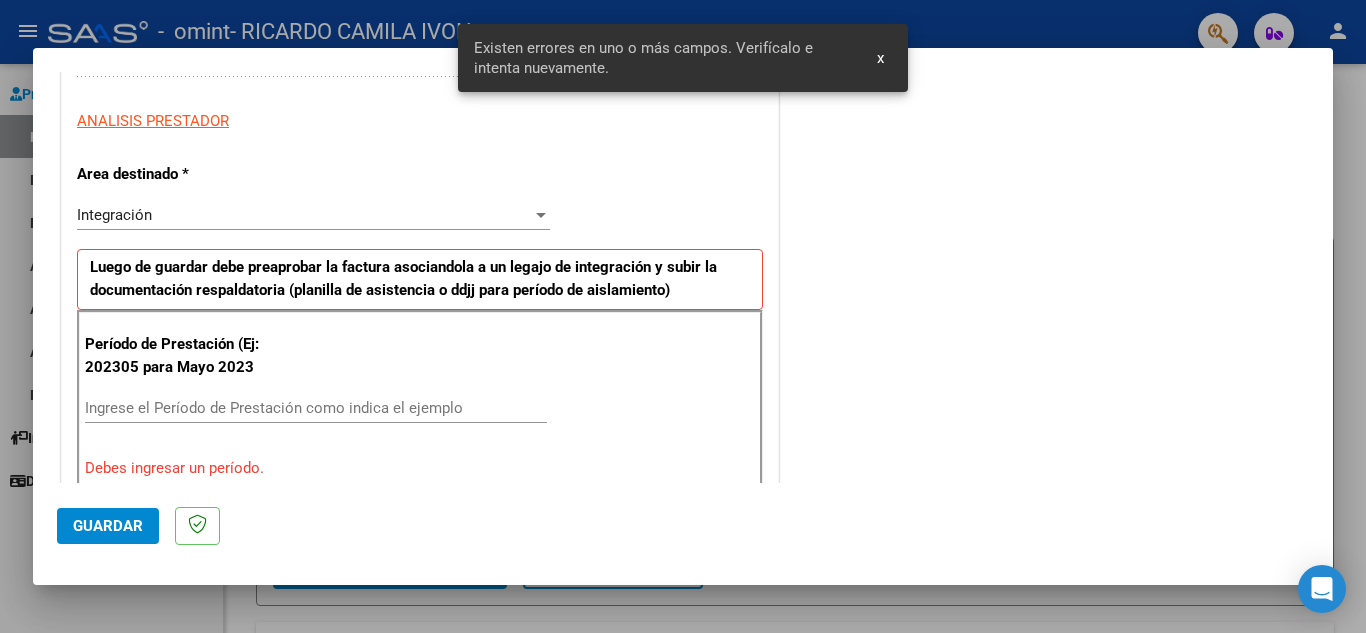 scroll, scrollTop: 453, scrollLeft: 0, axis: vertical 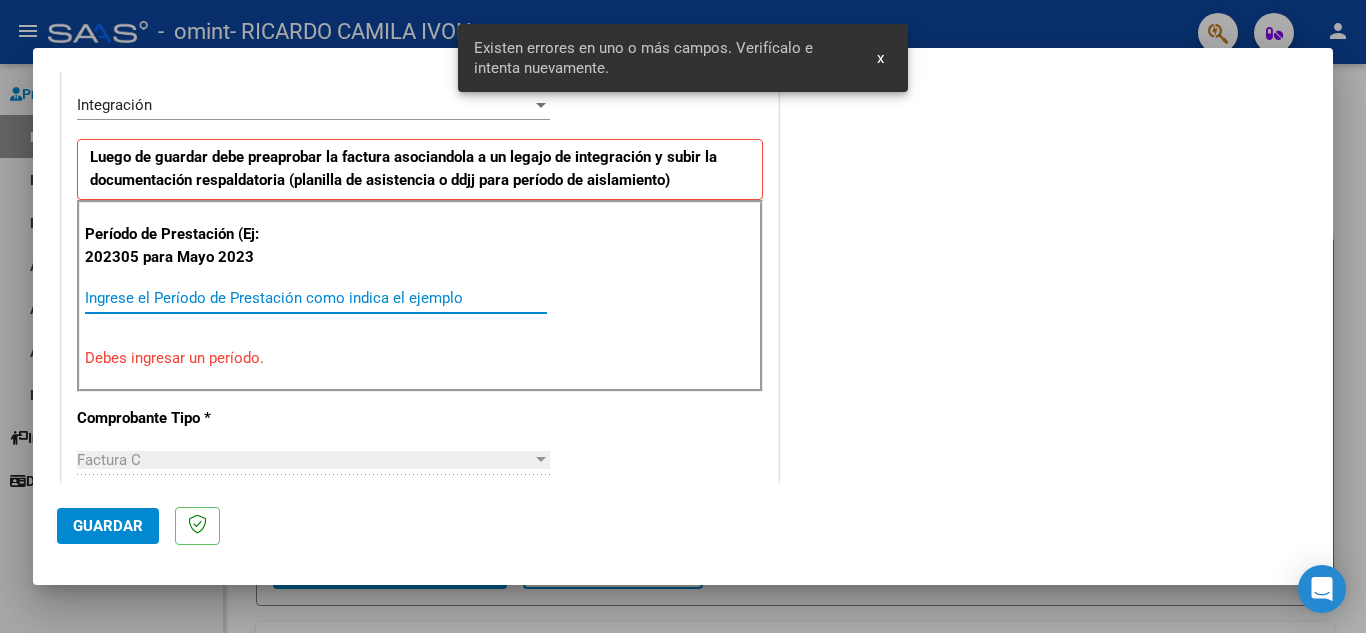 click on "Ingrese el Período de Prestación como indica el ejemplo" at bounding box center [316, 298] 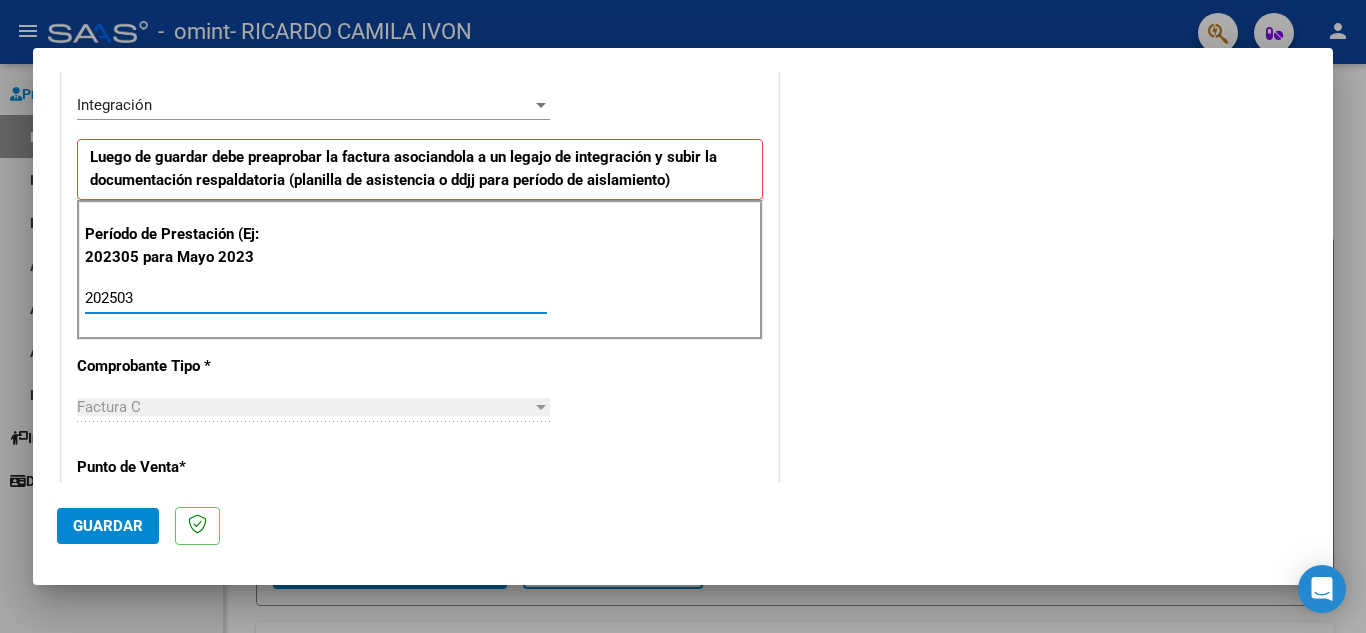 type on "202503" 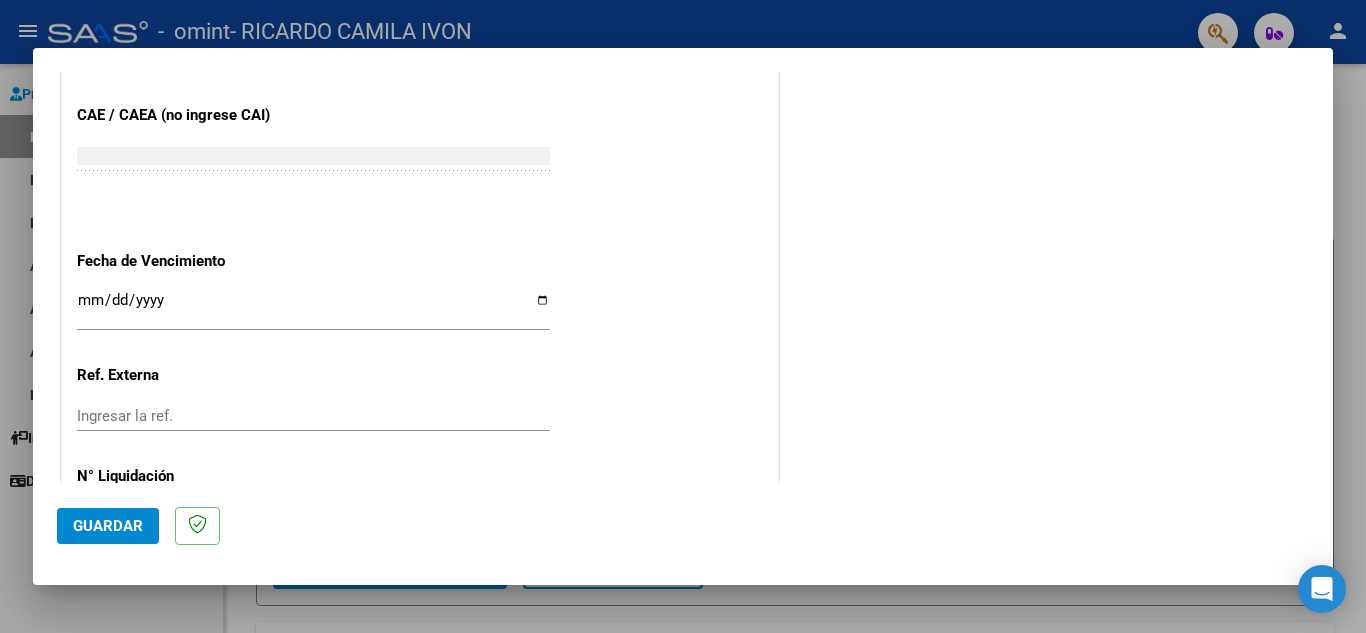 scroll, scrollTop: 1251, scrollLeft: 0, axis: vertical 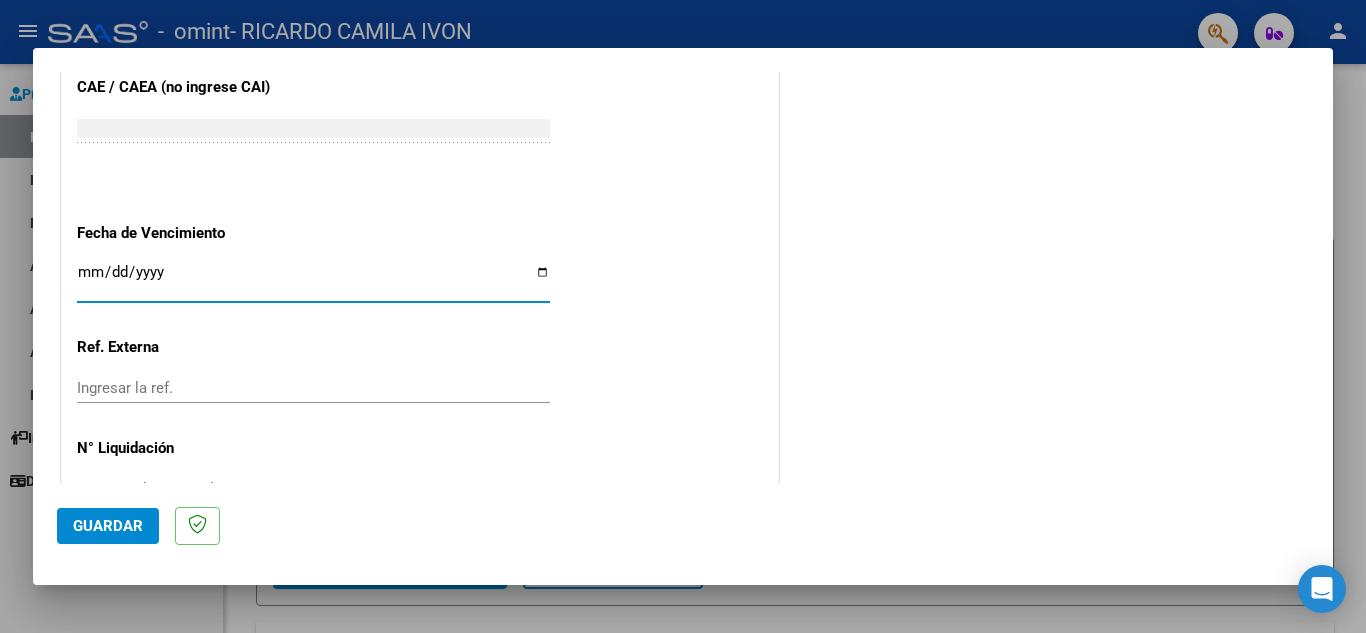 click on "Ingresar la fecha" at bounding box center (313, 280) 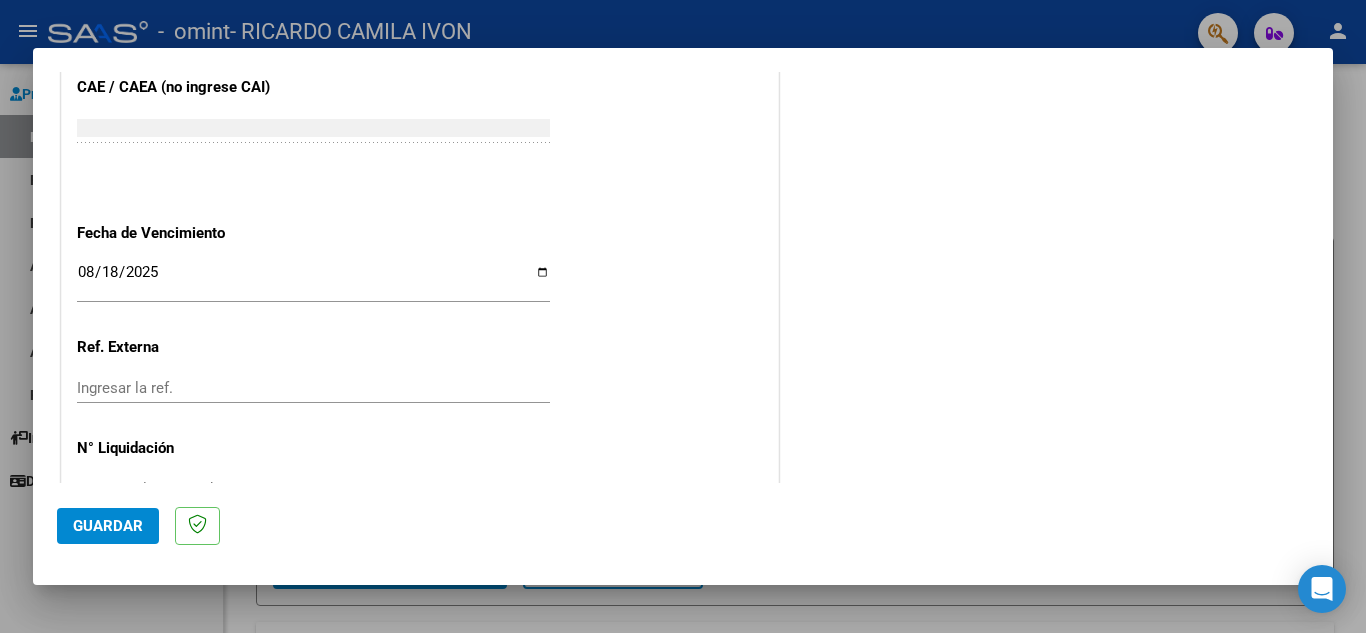 scroll, scrollTop: 1311, scrollLeft: 0, axis: vertical 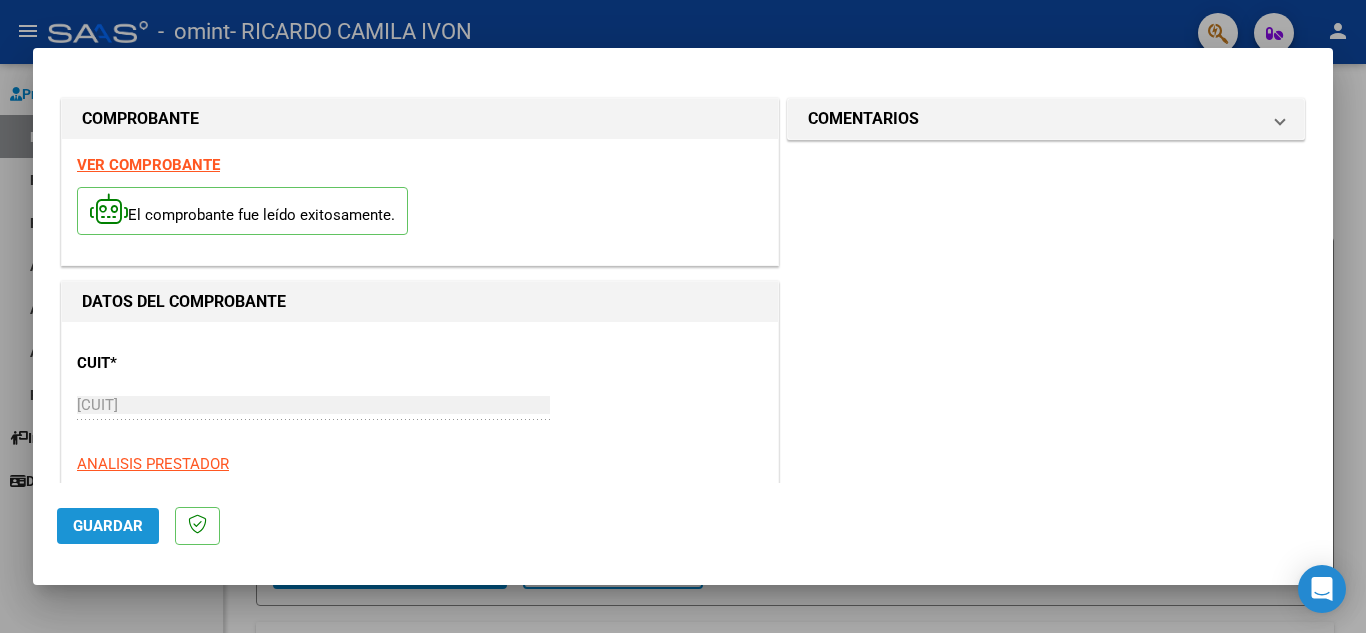 click on "Guardar" 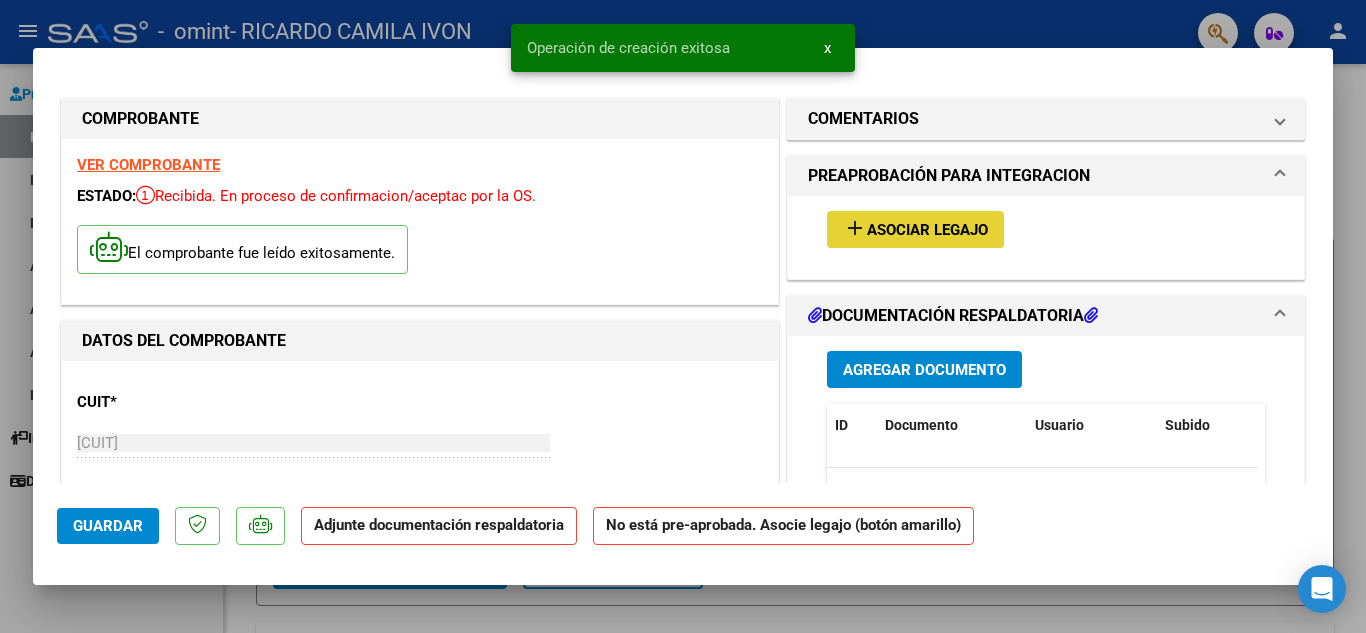 click on "Asociar Legajo" at bounding box center (927, 230) 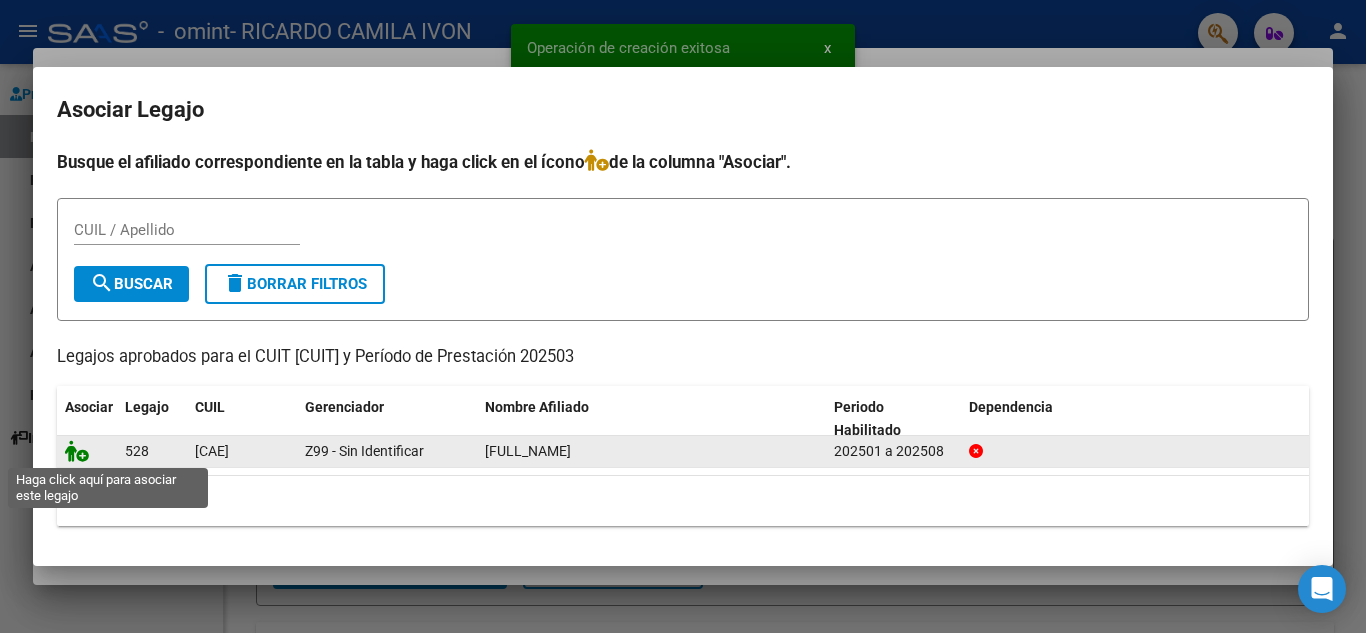 click 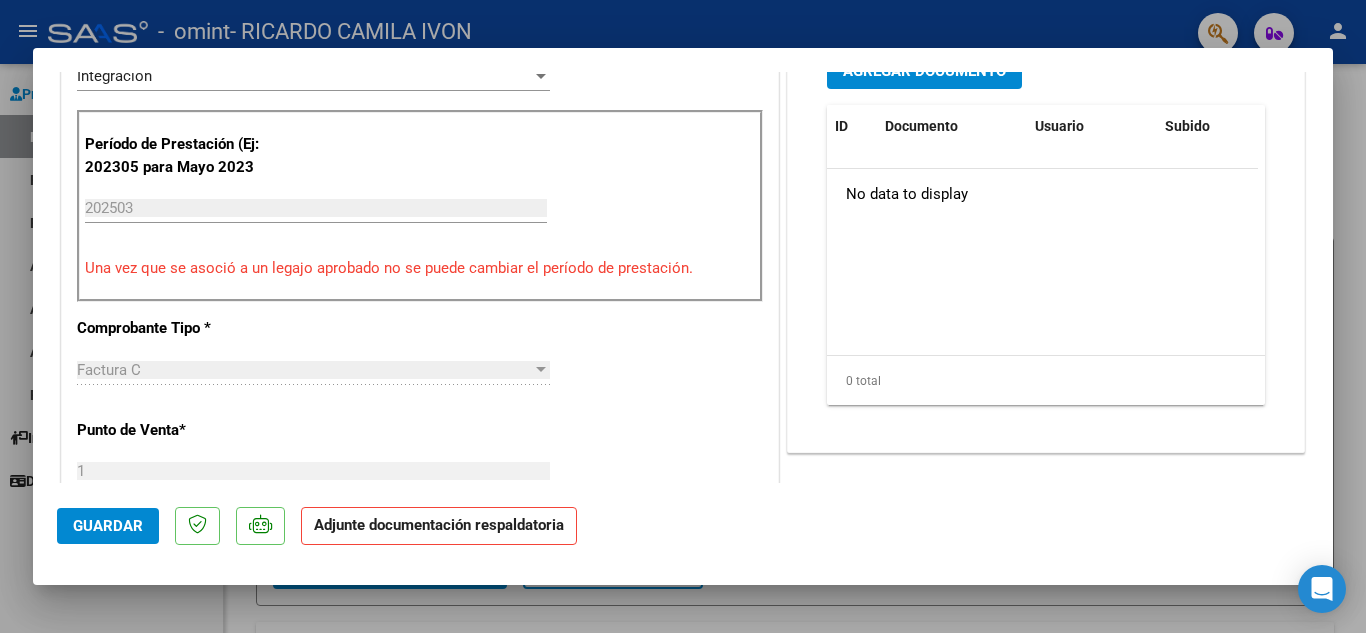 scroll, scrollTop: 434, scrollLeft: 0, axis: vertical 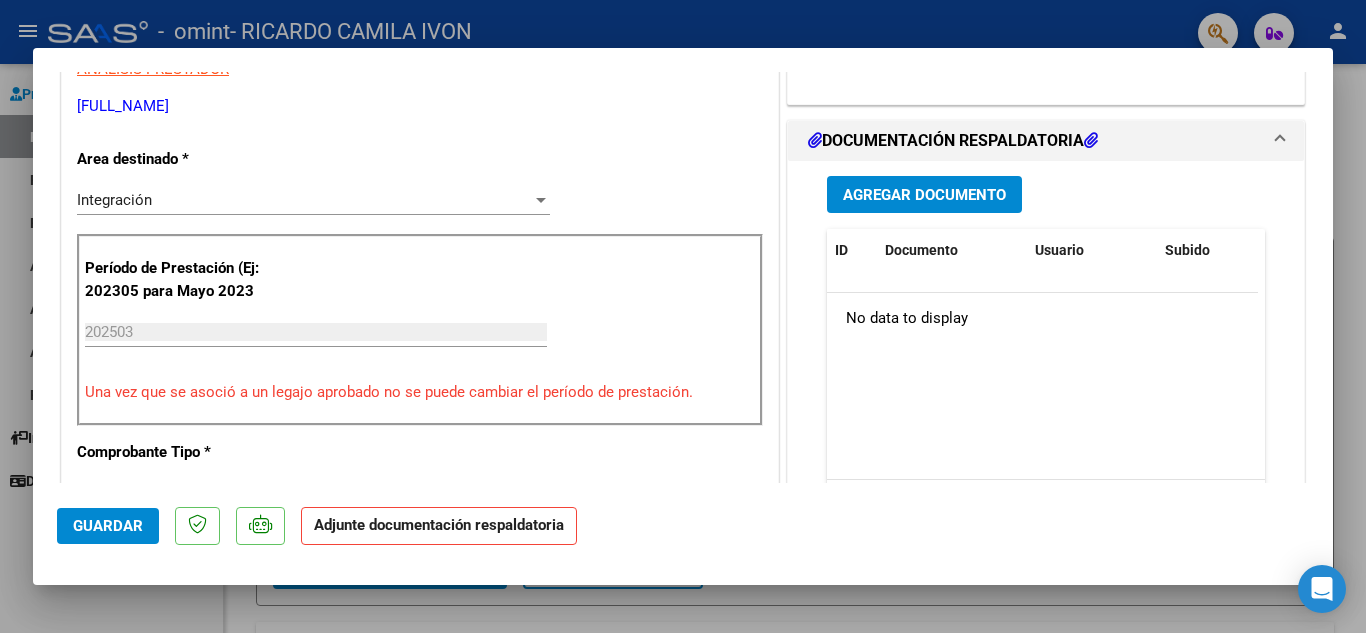 click on "Agregar Documento" at bounding box center [924, 195] 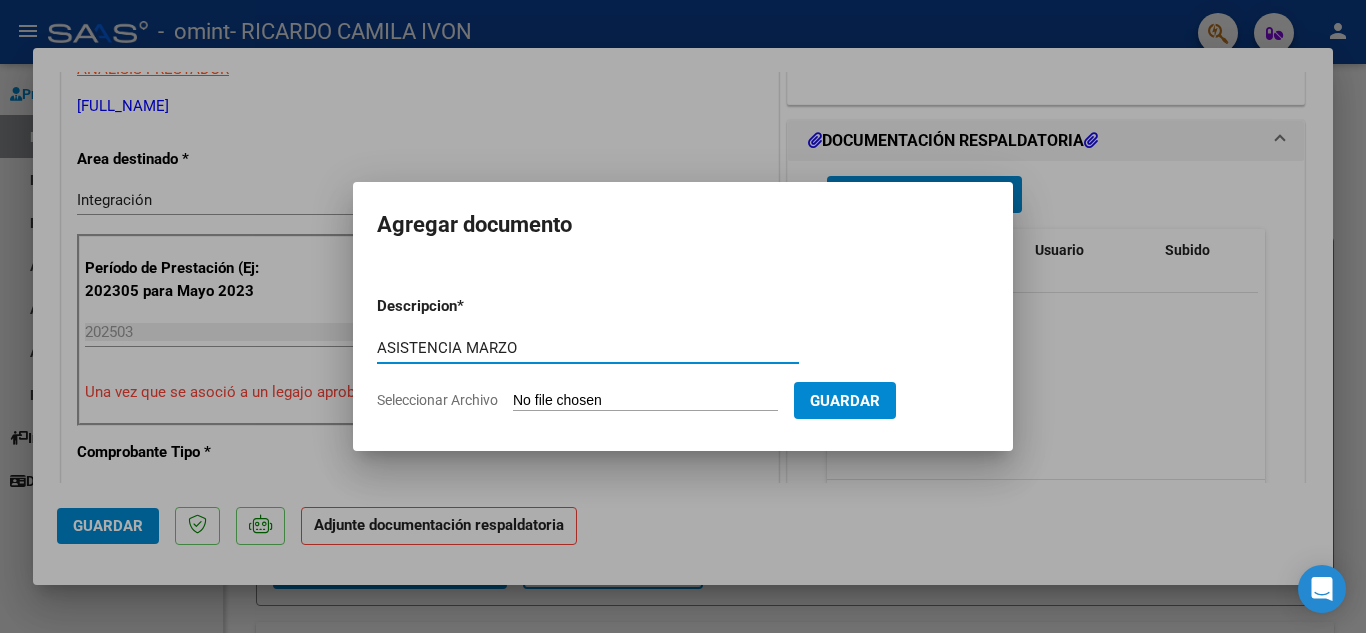 type on "ASISTENCIA MARZO" 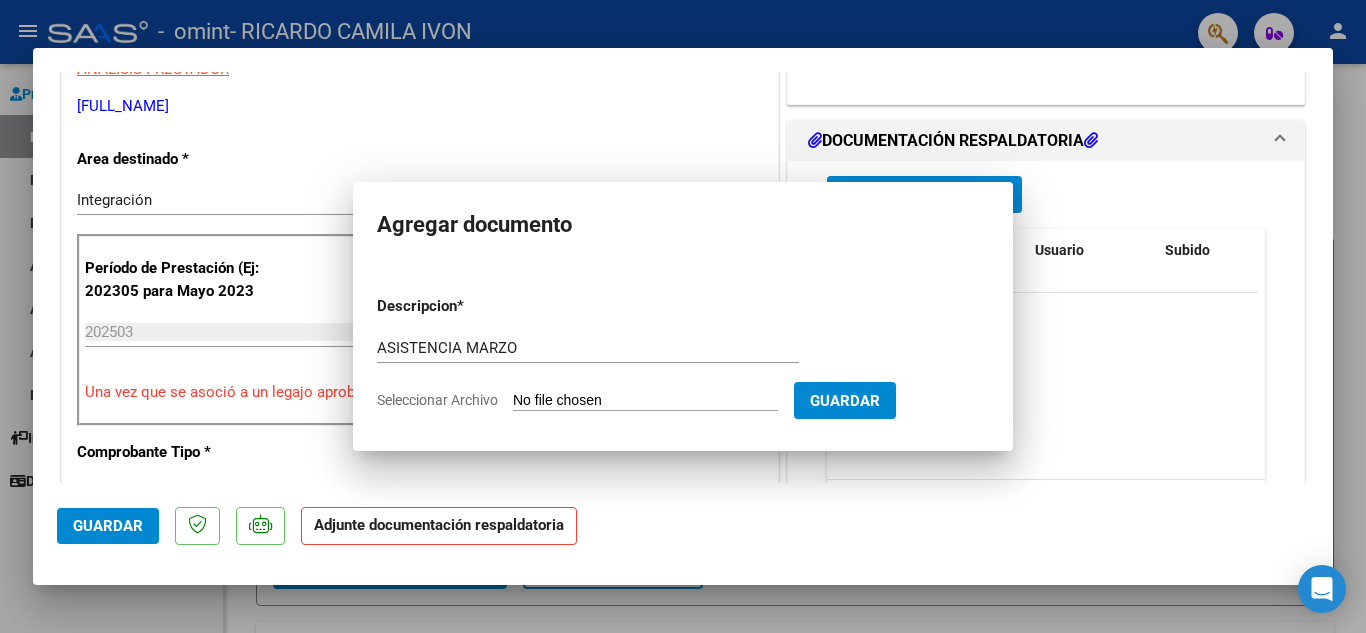 type 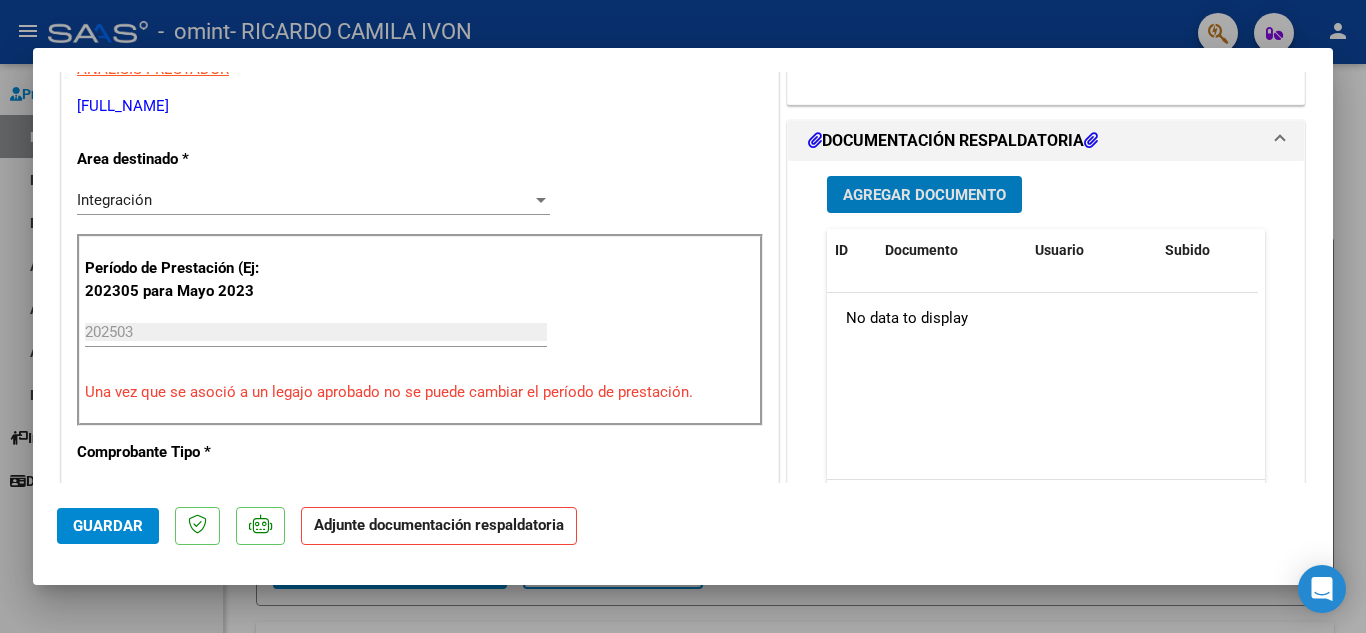 click on "Agregar Documento" at bounding box center (924, 195) 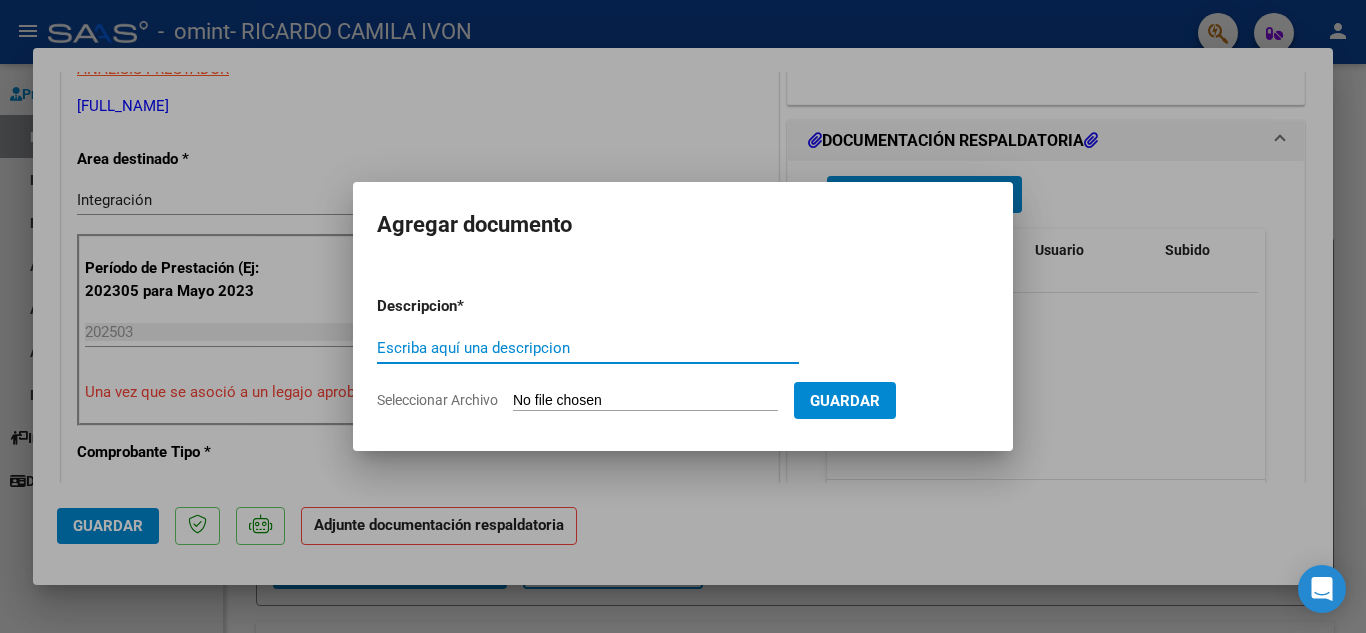 click on "Escriba aquí una descripcion" at bounding box center [588, 348] 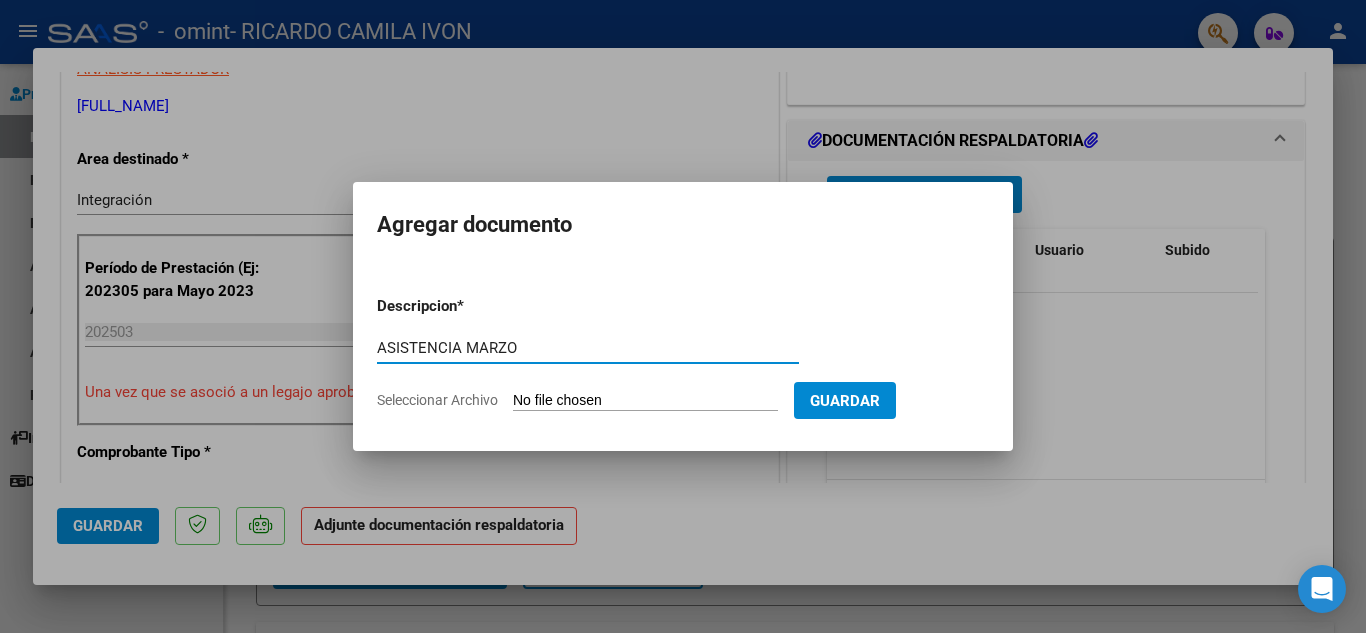 type on "ASISTENCIA MARZO" 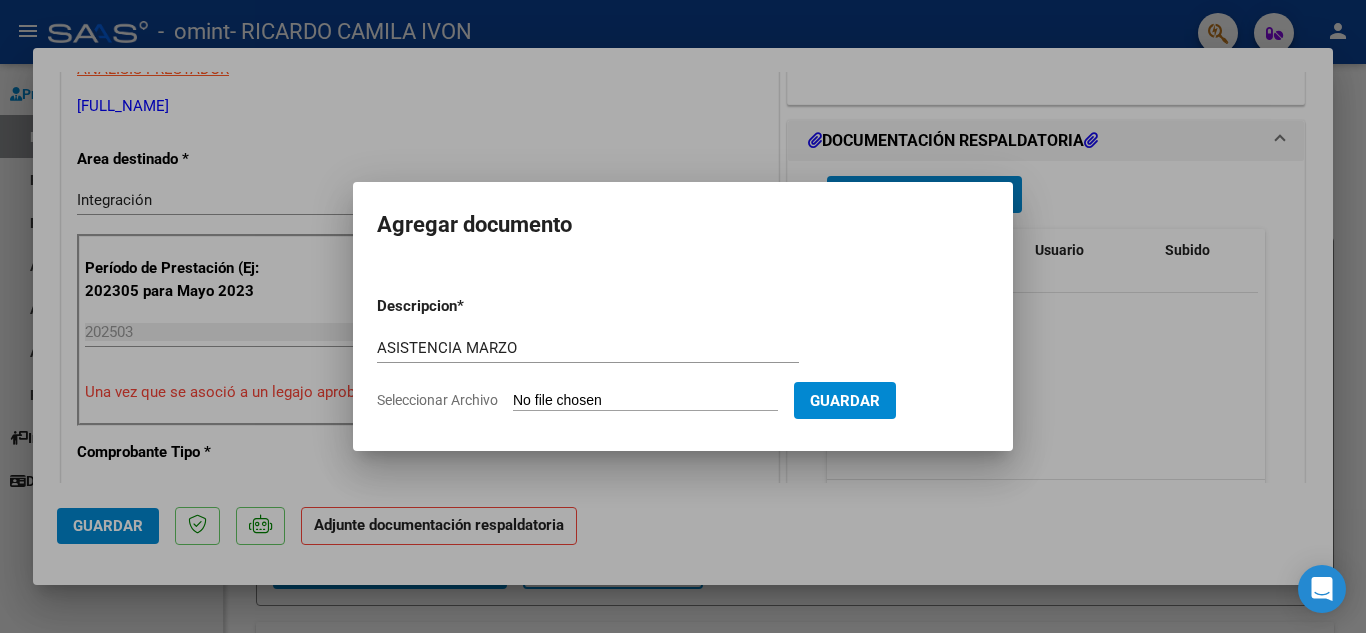 click on "Seleccionar Archivo" 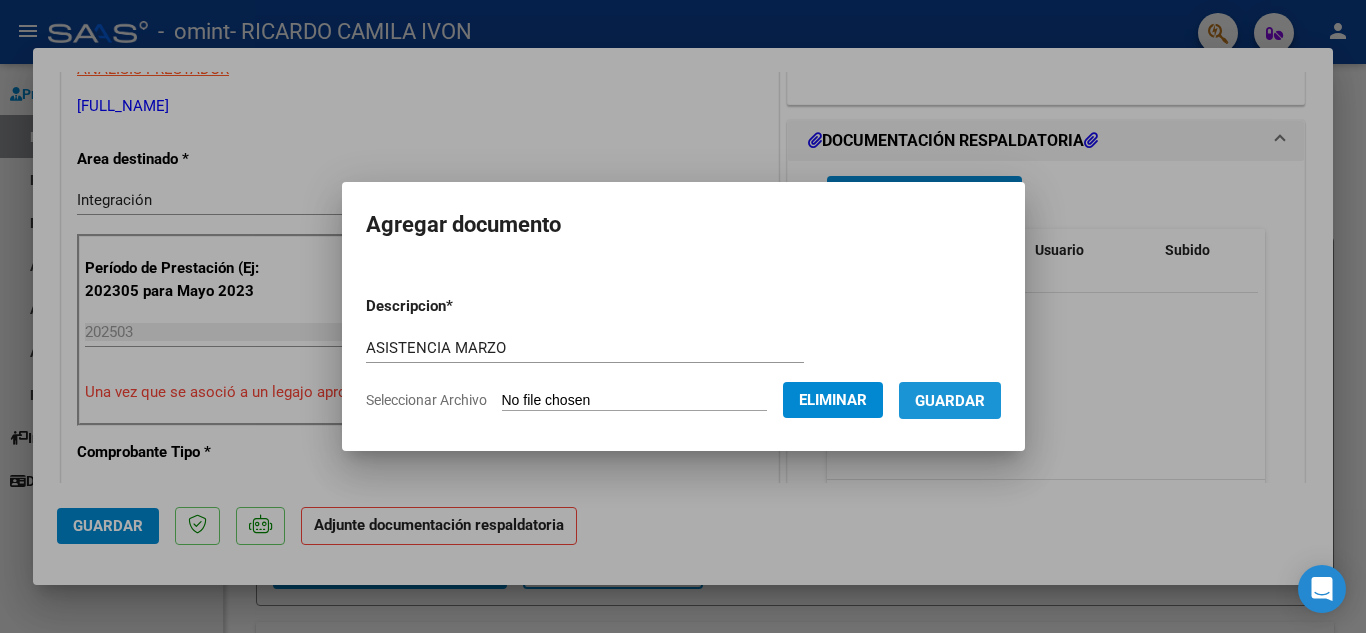 click on "Guardar" at bounding box center (950, 401) 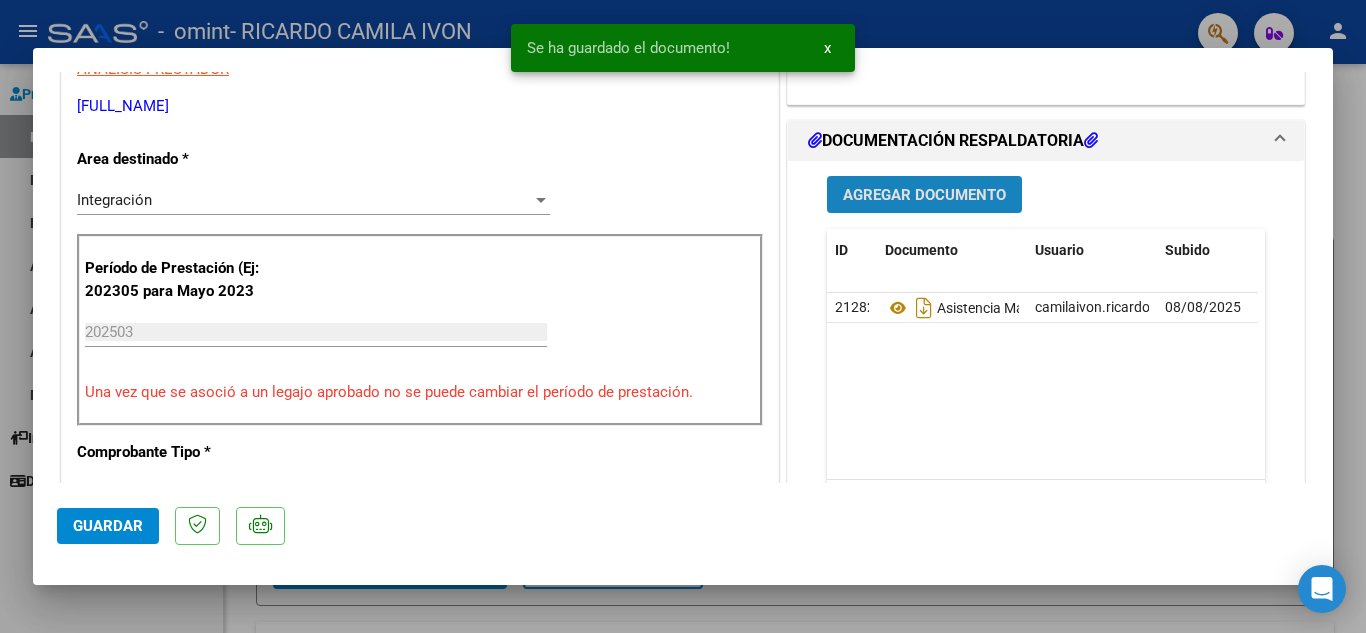 click on "Agregar Documento" at bounding box center [924, 195] 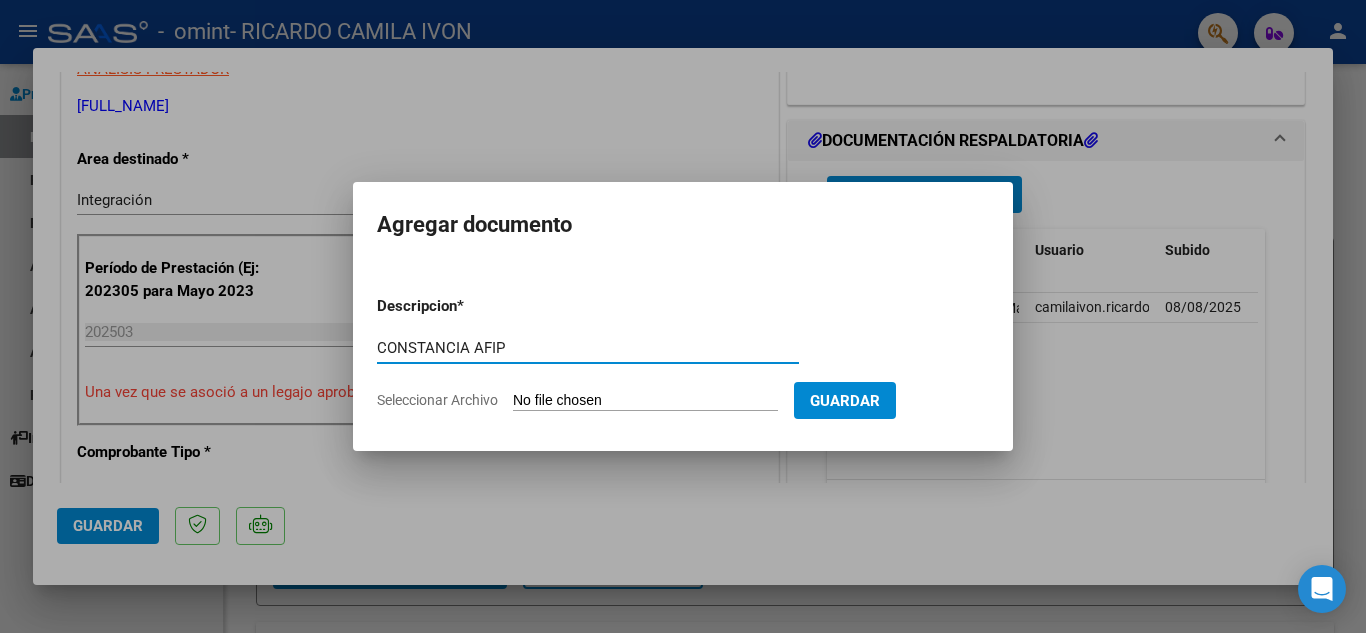 type on "CONSTANCIA AFIP" 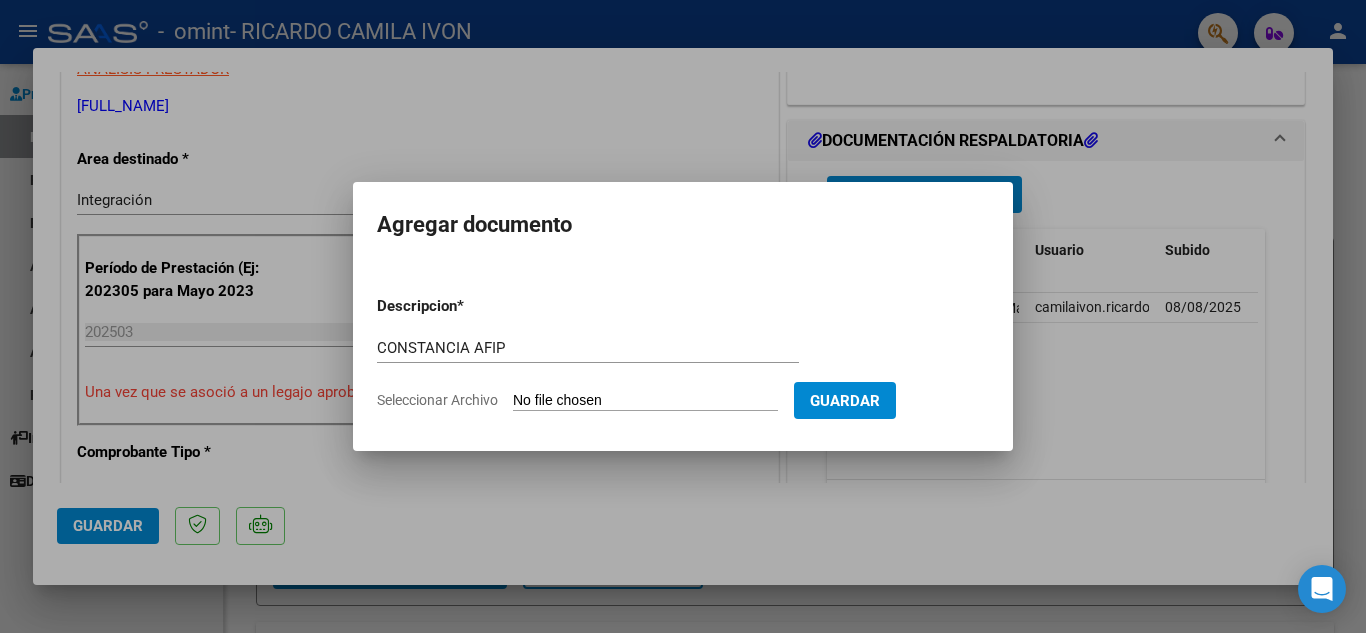 type on "C:\fakepath\AFIP - Administración Federal de Ingresos Públicos.pdf" 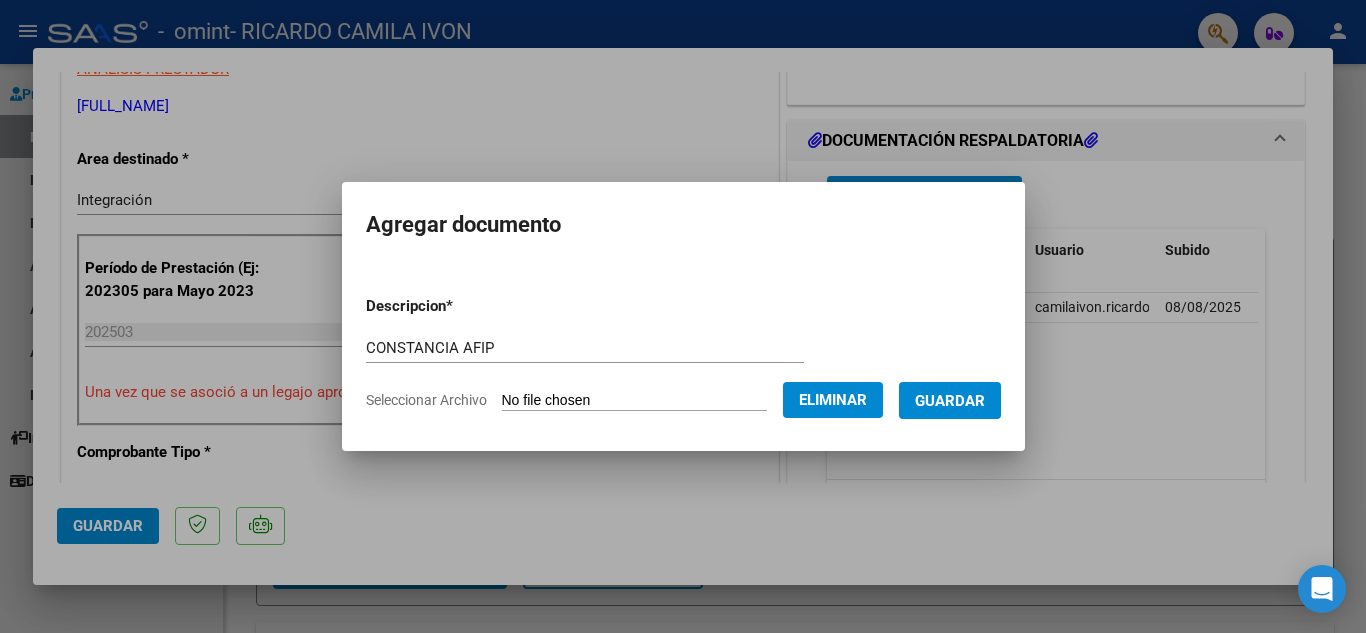click on "Guardar" at bounding box center [950, 401] 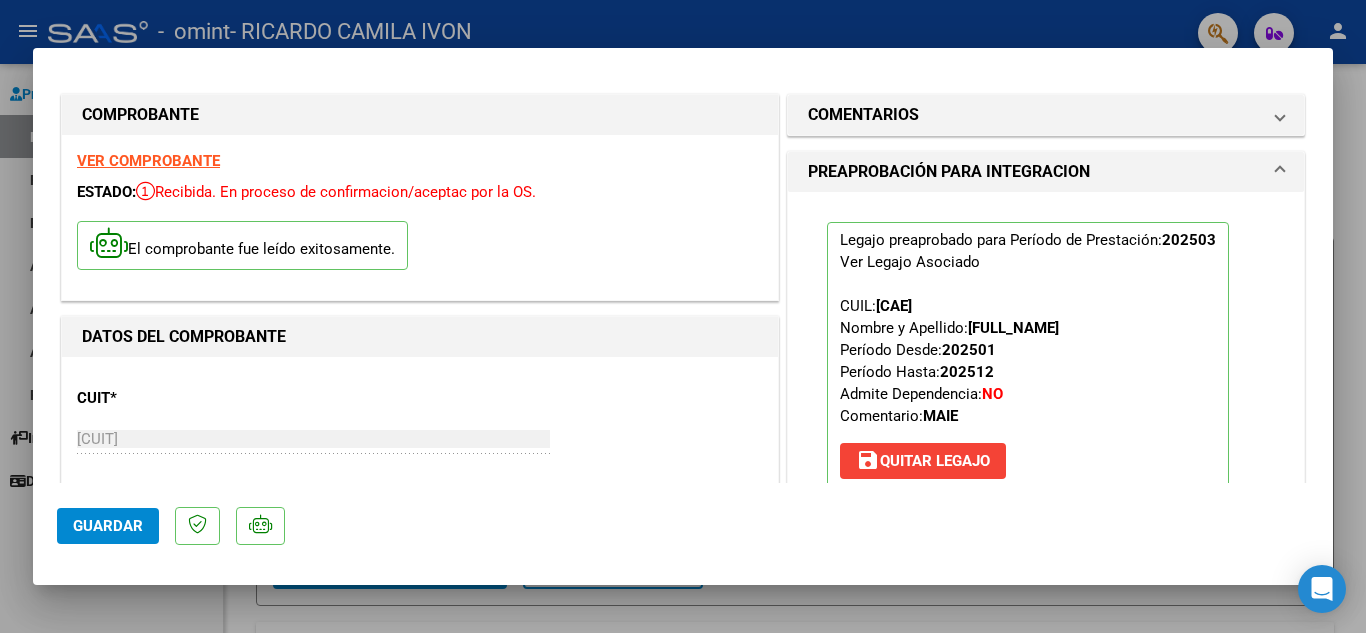 scroll, scrollTop: 0, scrollLeft: 0, axis: both 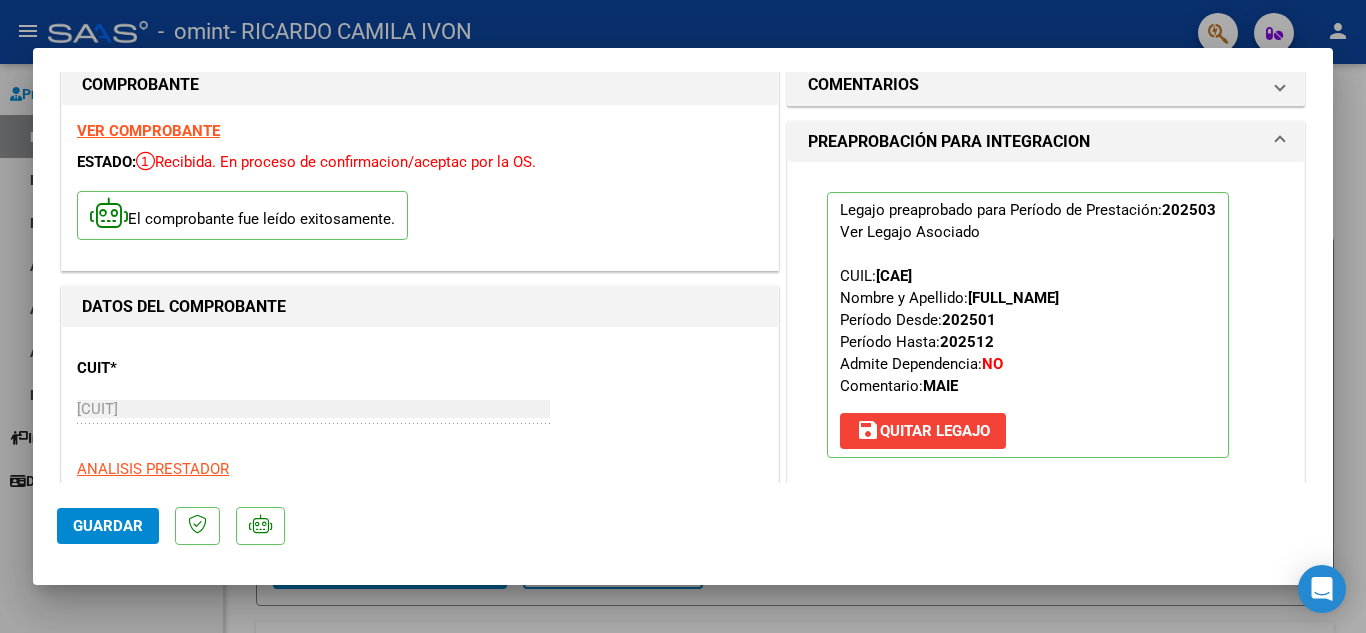 click on "Guardar" 